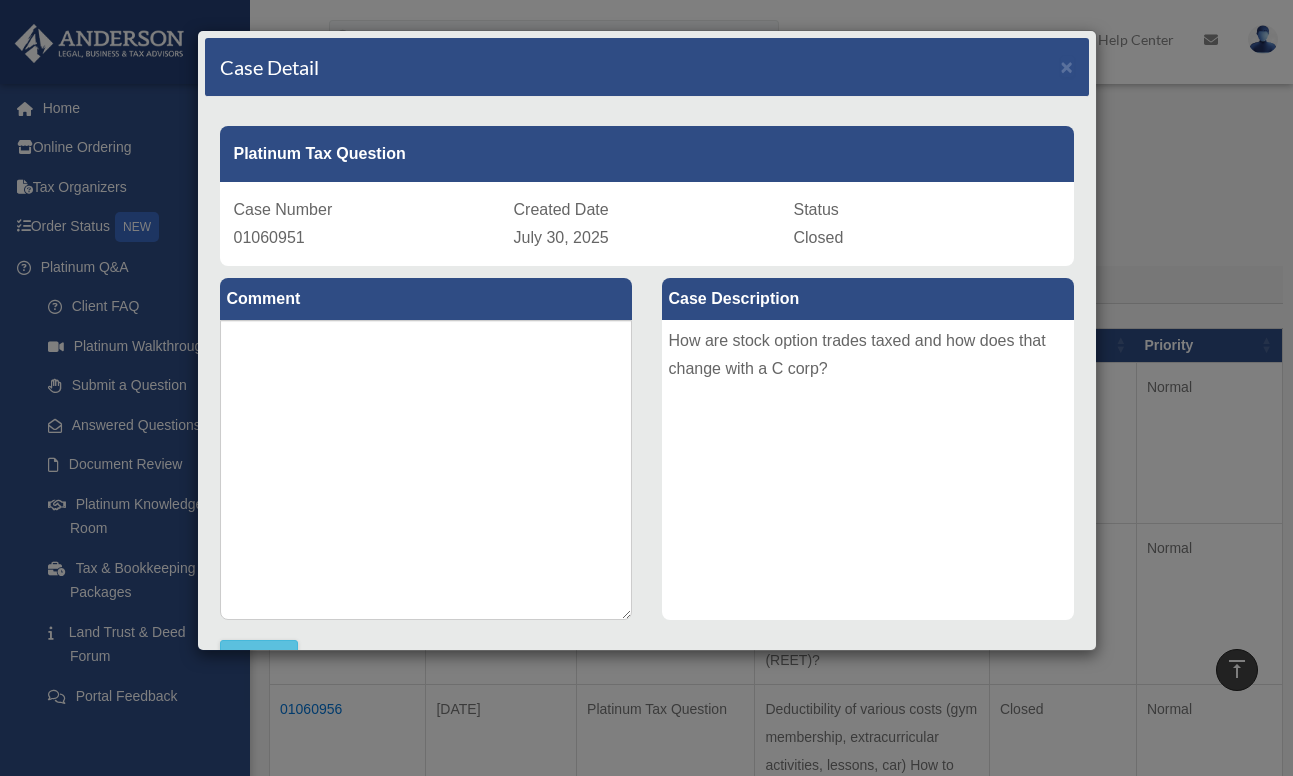 scroll, scrollTop: 759, scrollLeft: 0, axis: vertical 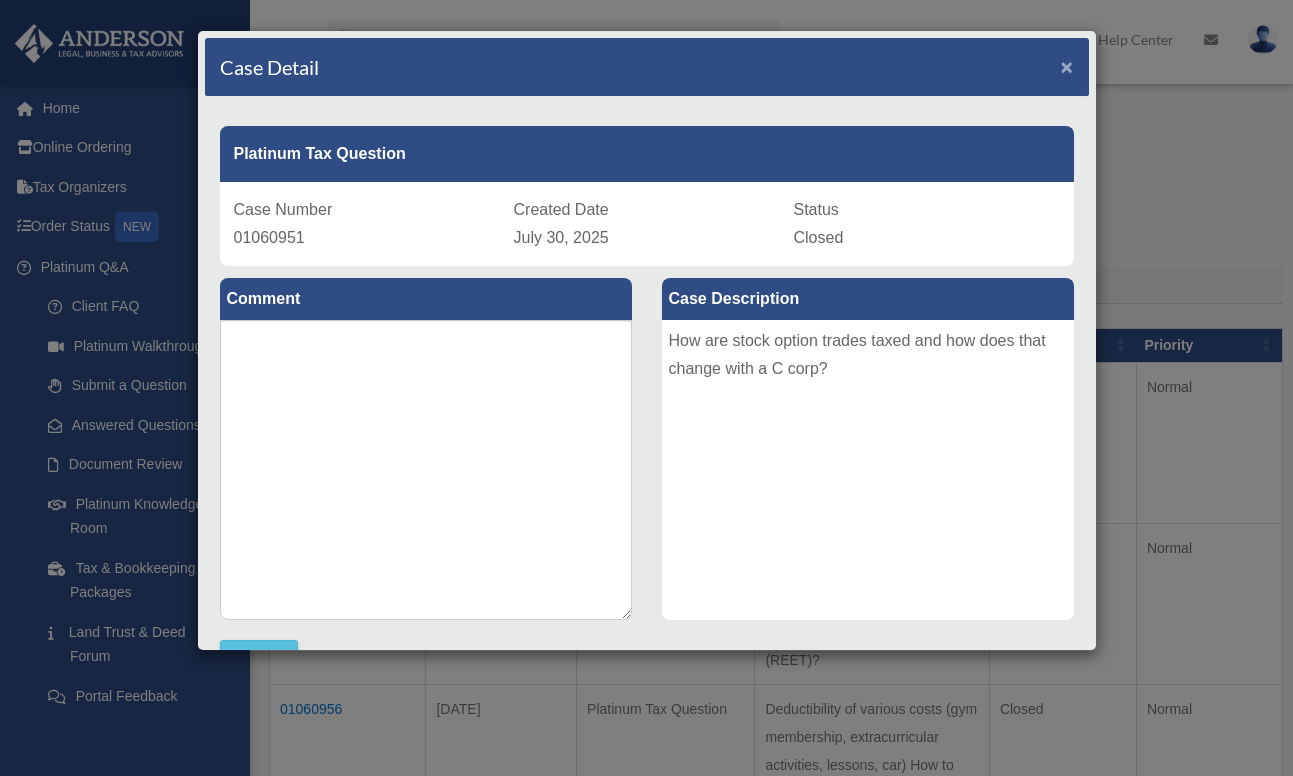 click on "×" at bounding box center [1067, 66] 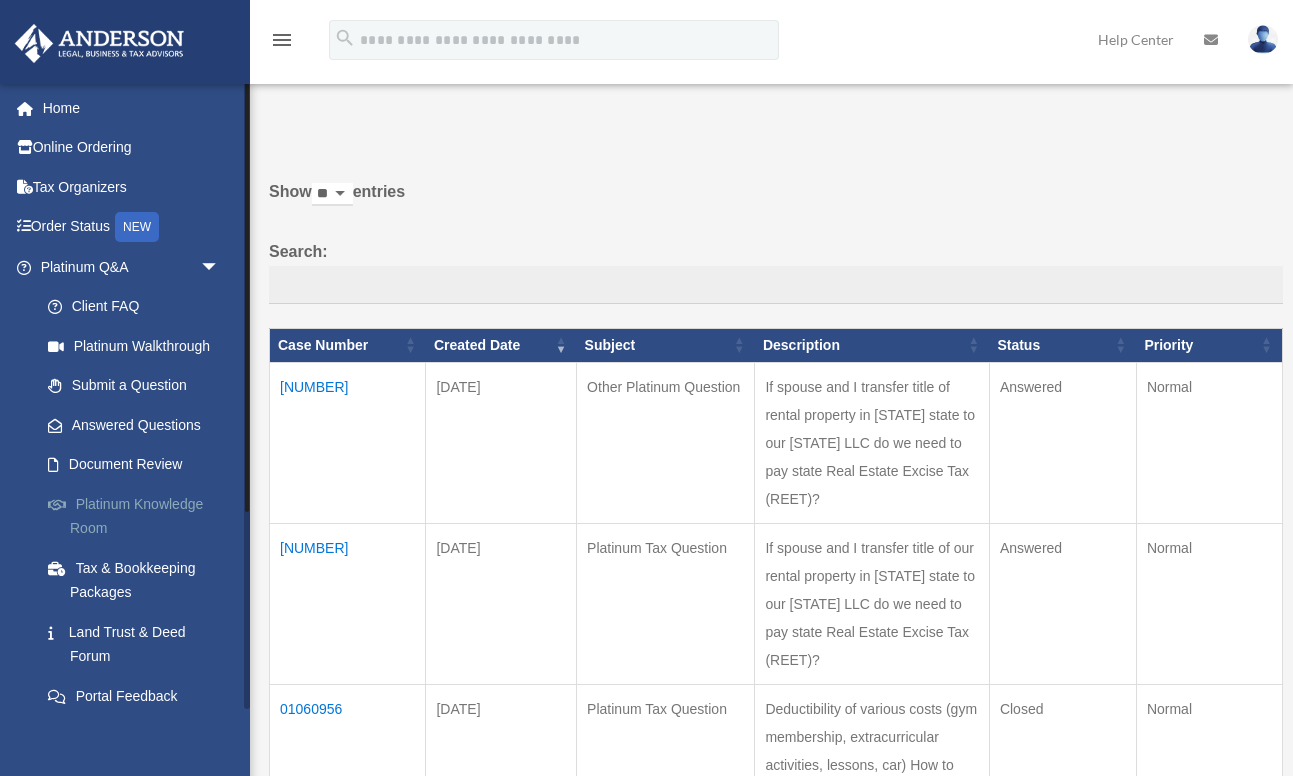 click on "Platinum Knowledge Room" at bounding box center (139, 516) 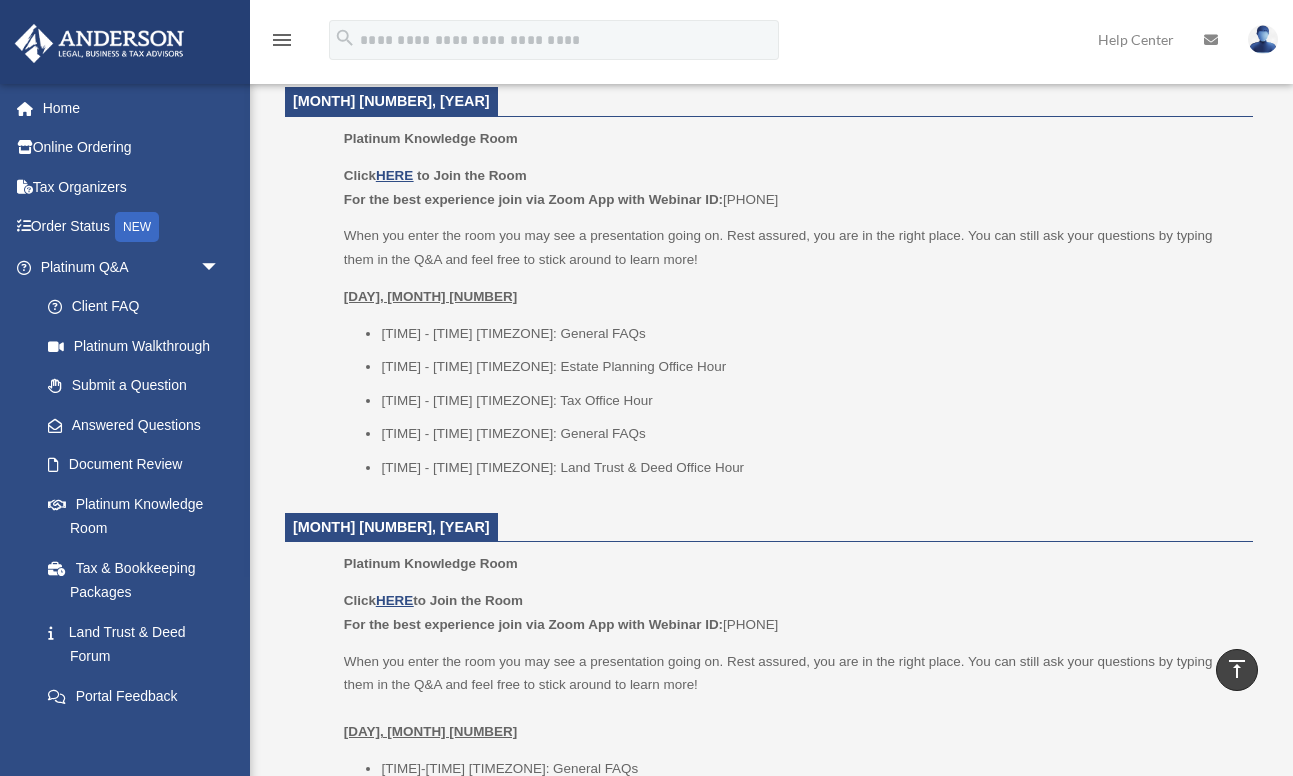 scroll, scrollTop: 2104, scrollLeft: 0, axis: vertical 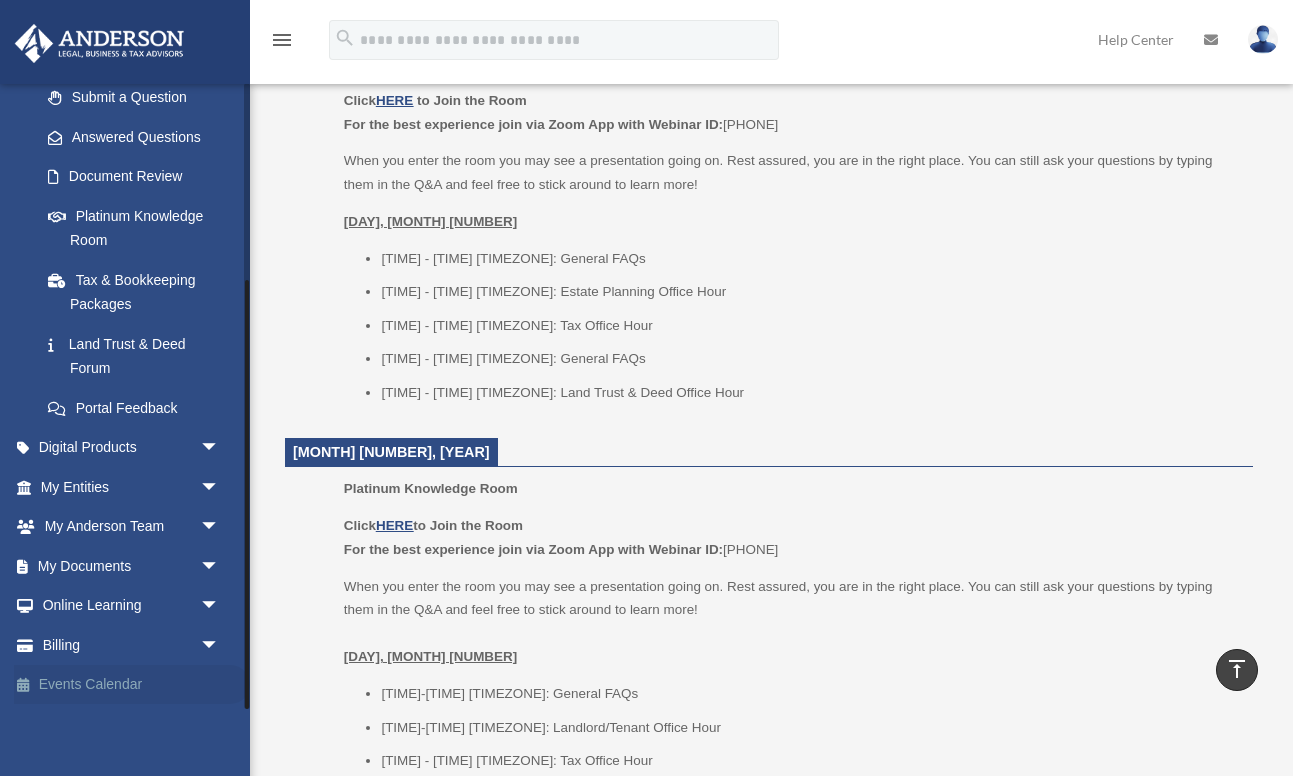 click on "Events Calendar" at bounding box center (132, 685) 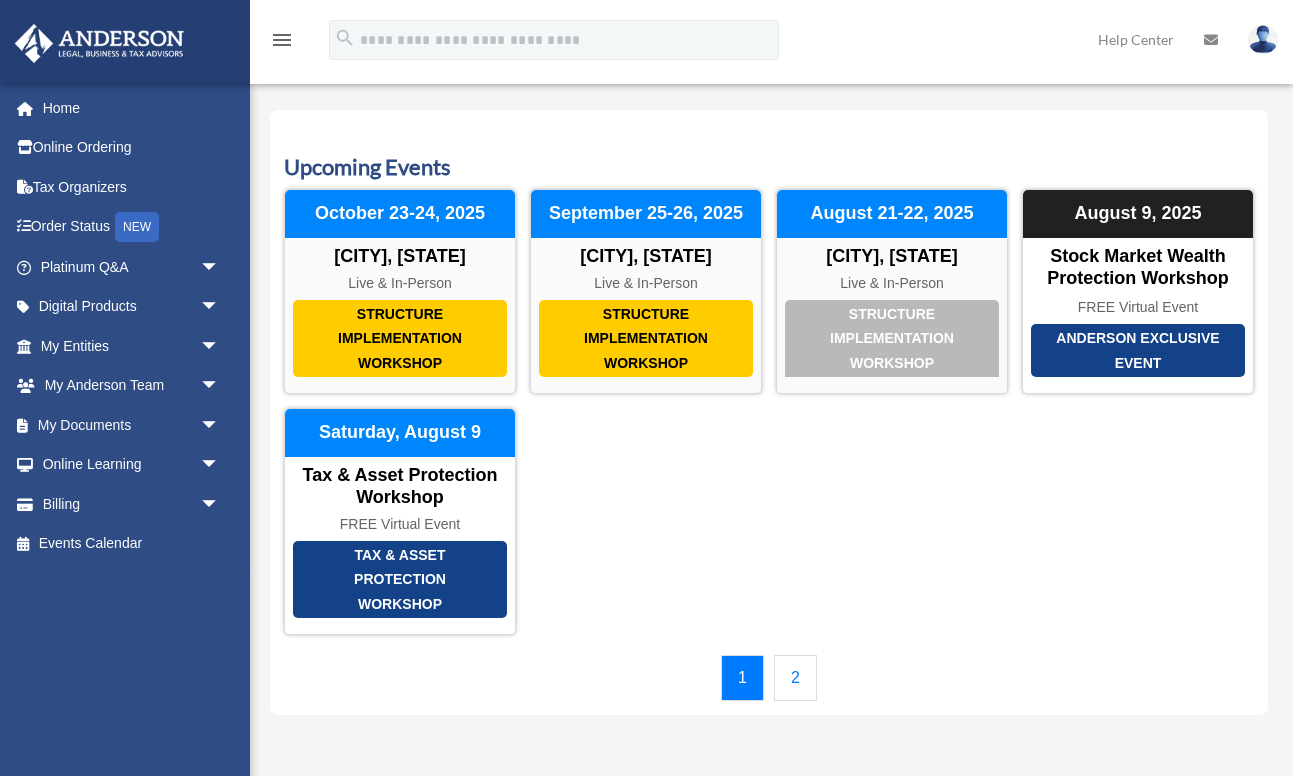 scroll, scrollTop: 0, scrollLeft: 0, axis: both 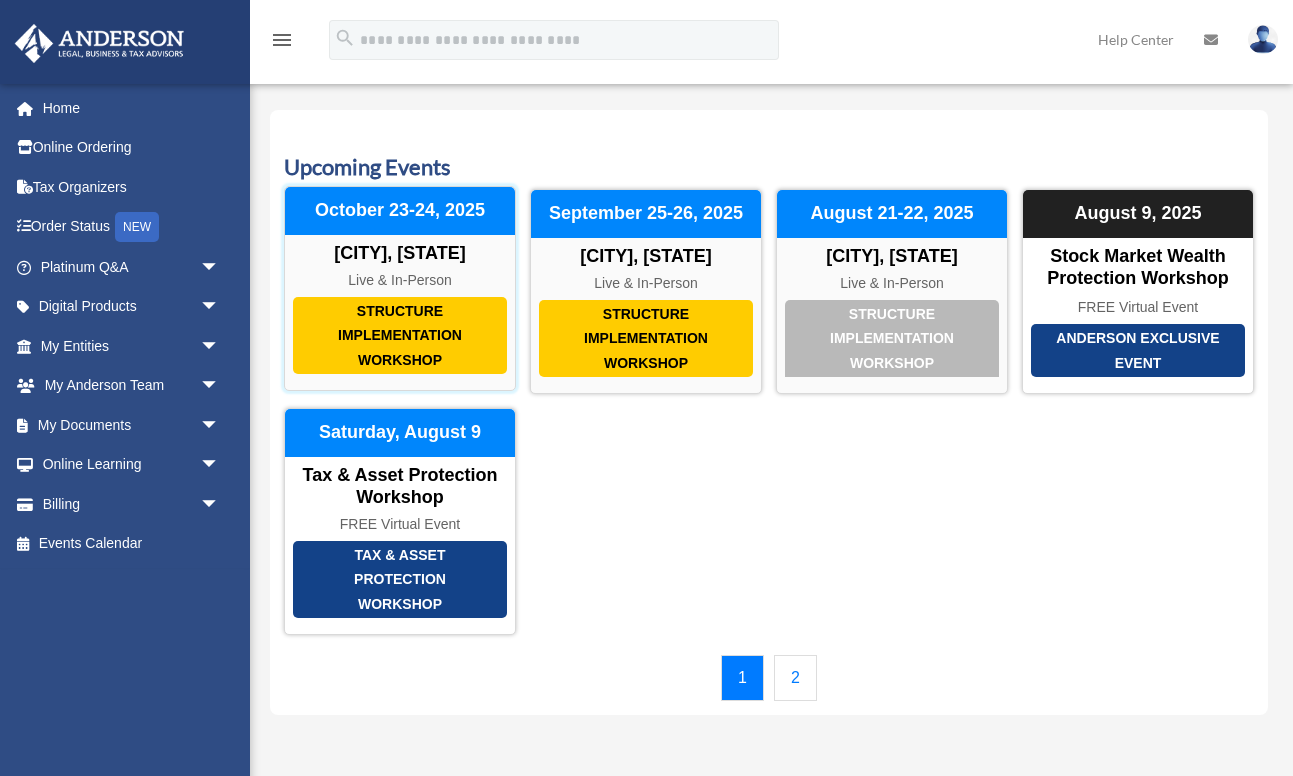 click on "Structure Implementation Workshop" at bounding box center [400, 336] 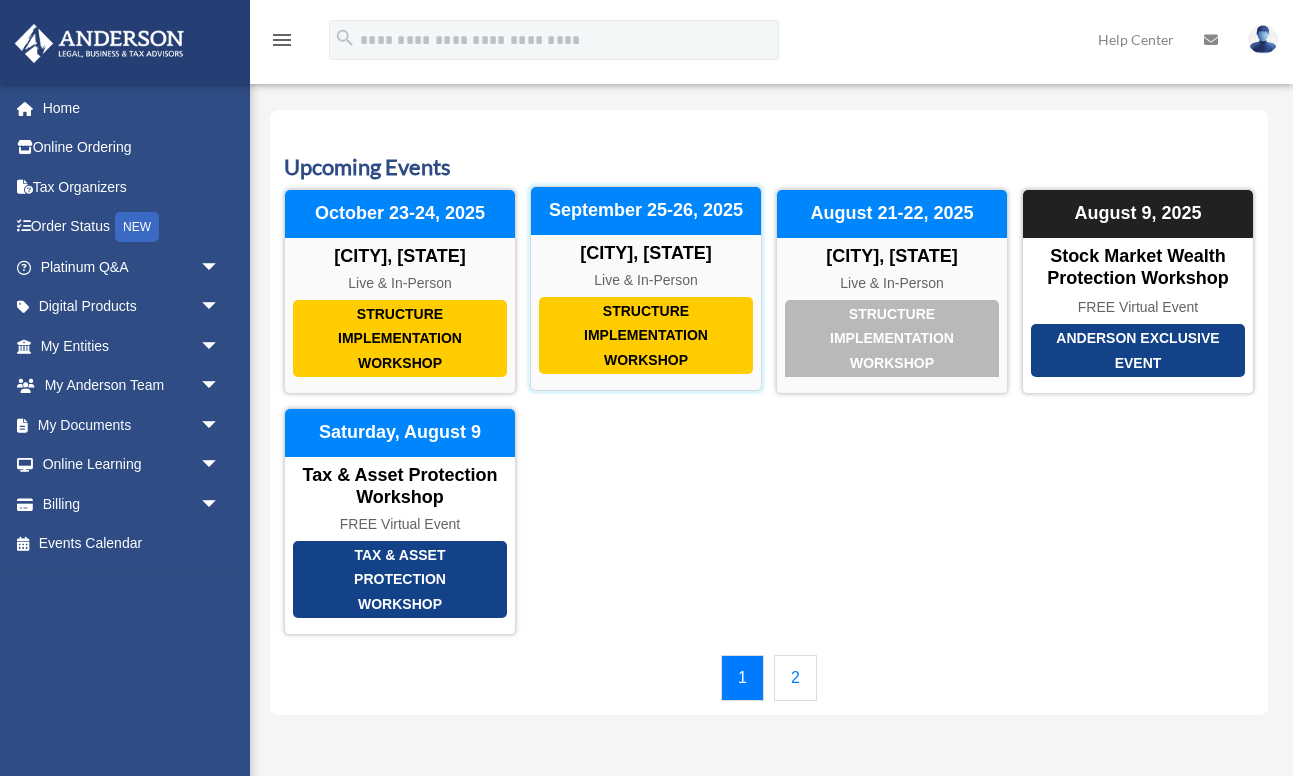 click on "Structure Implementation Workshop" at bounding box center [646, 336] 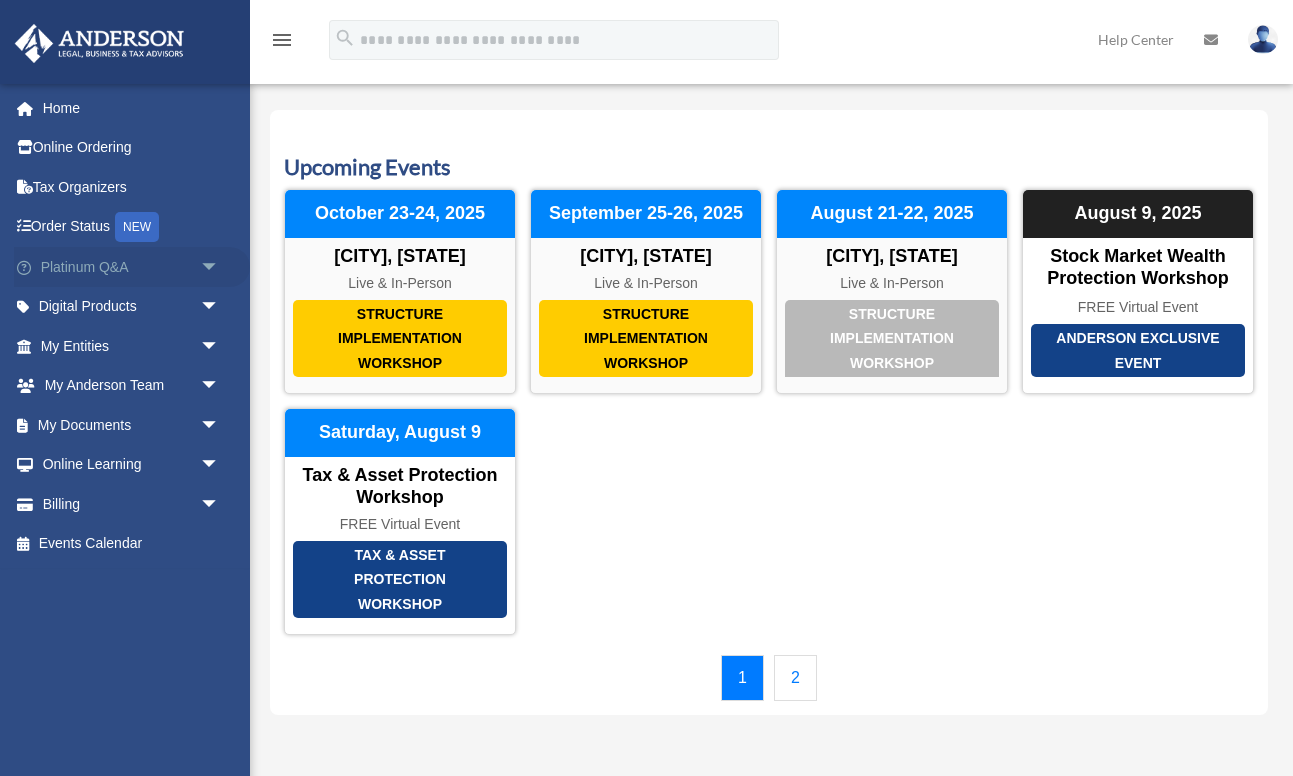 click on "arrow_drop_down" at bounding box center (220, 267) 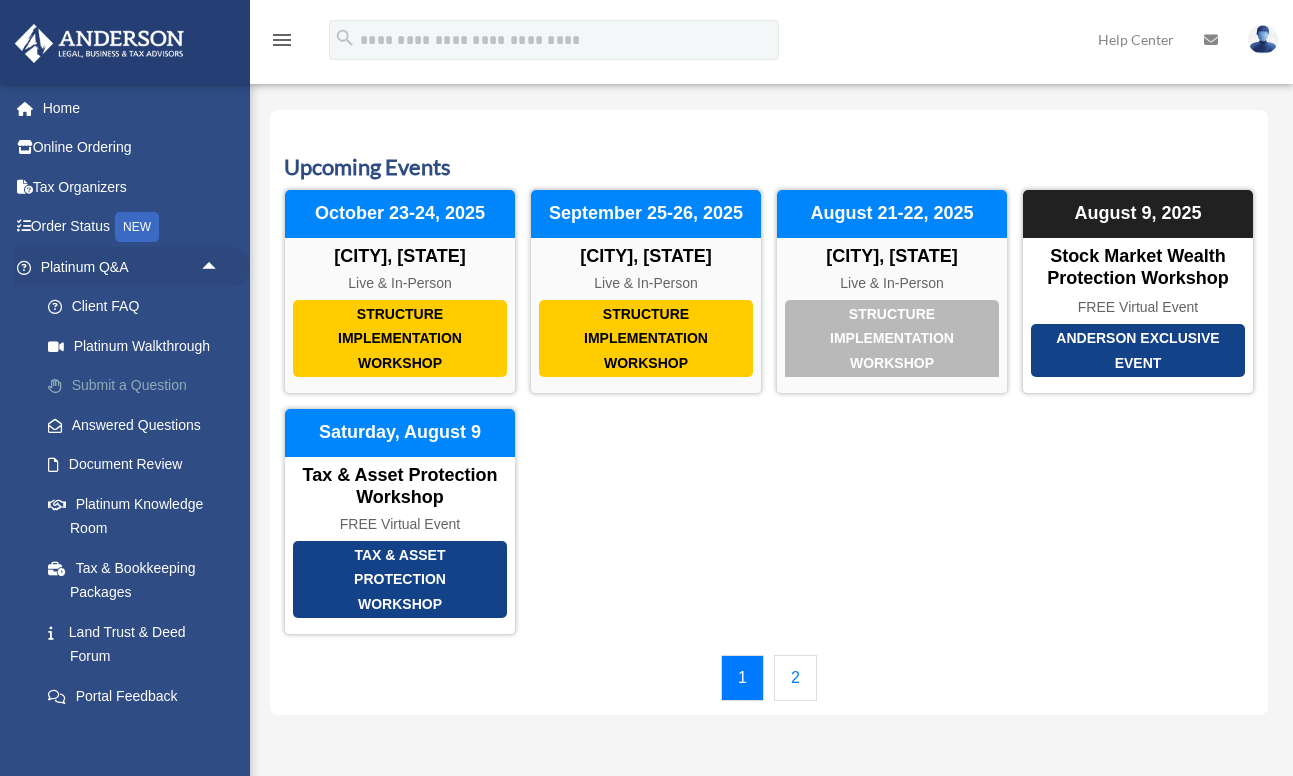 click on "Submit a Question" at bounding box center (139, 386) 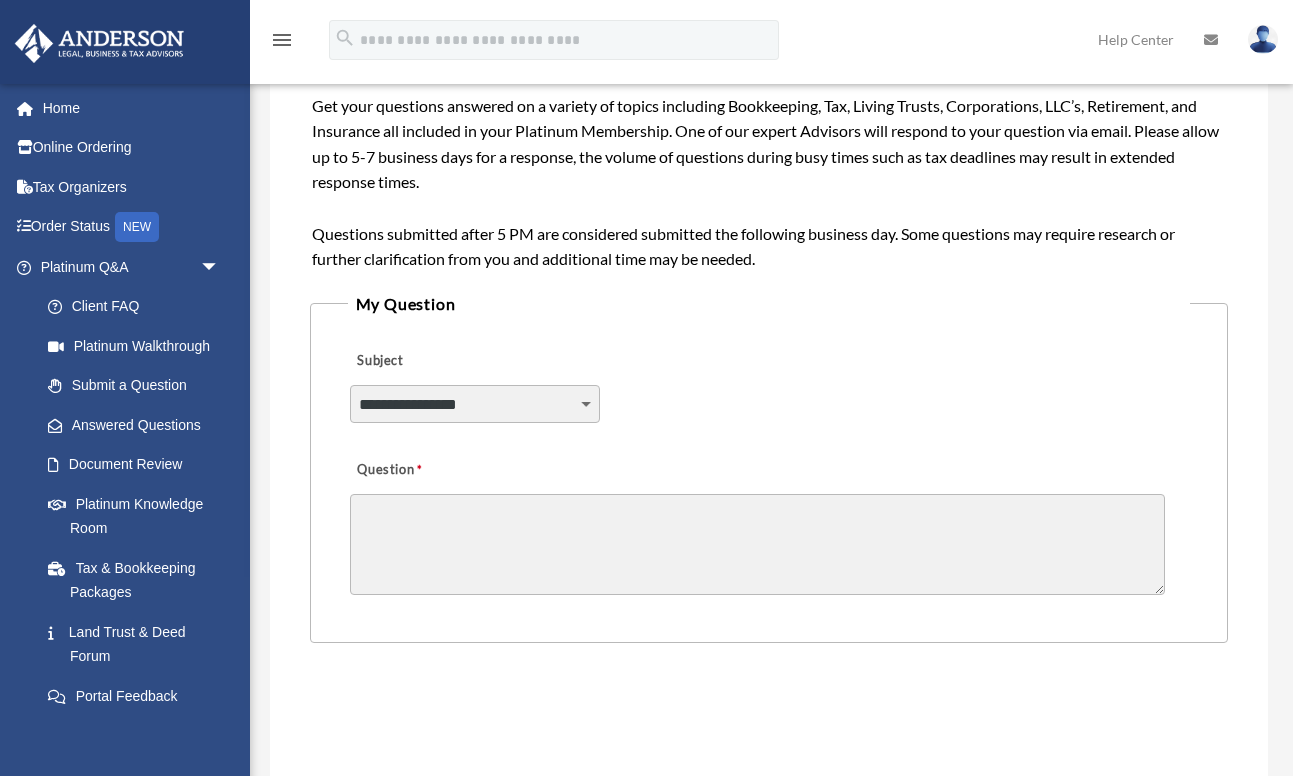 scroll, scrollTop: 342, scrollLeft: 0, axis: vertical 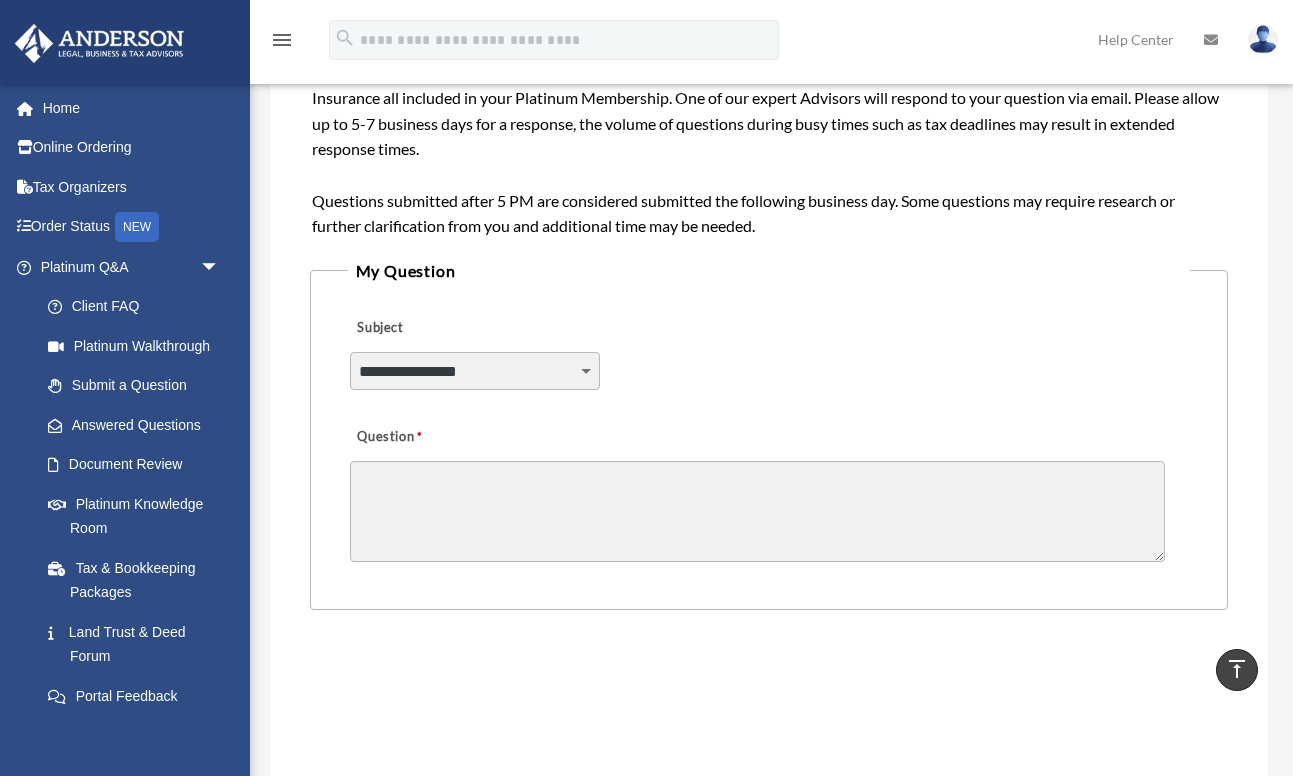 click on "**********" at bounding box center (475, 371) 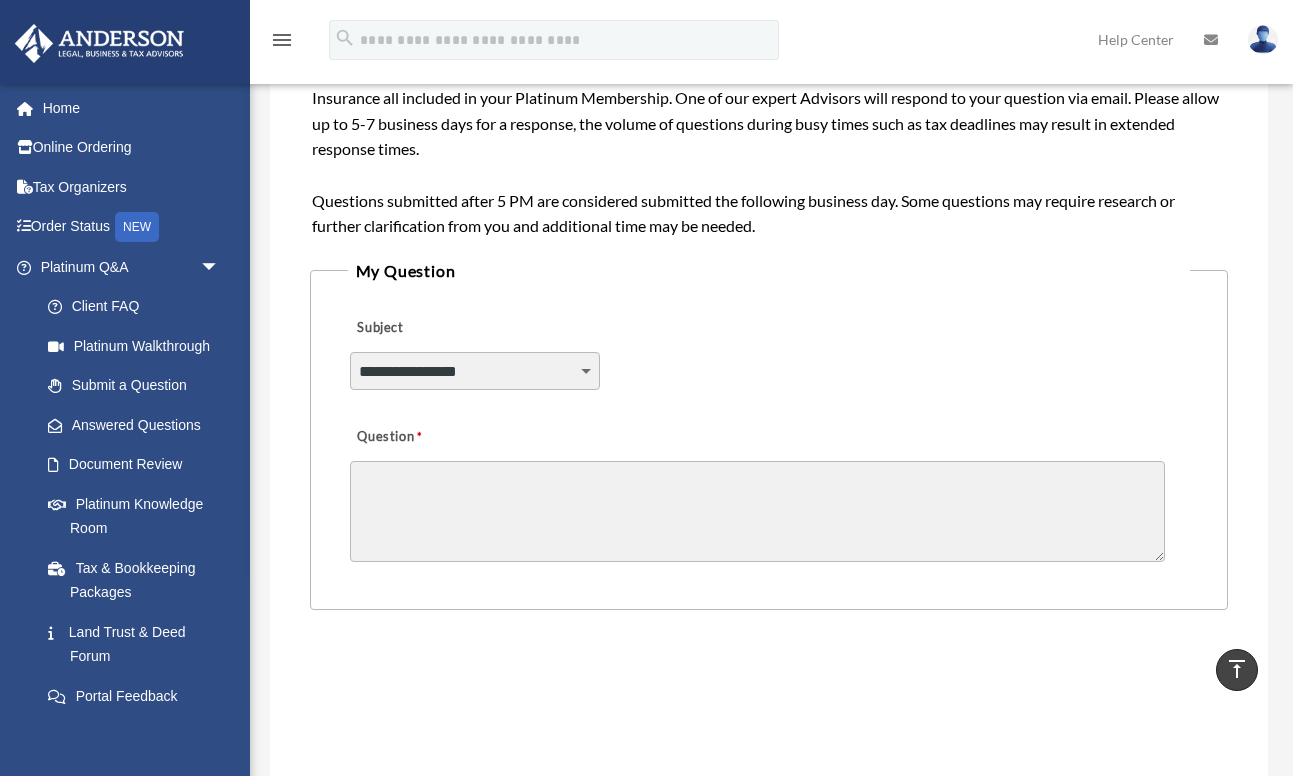 select on "******" 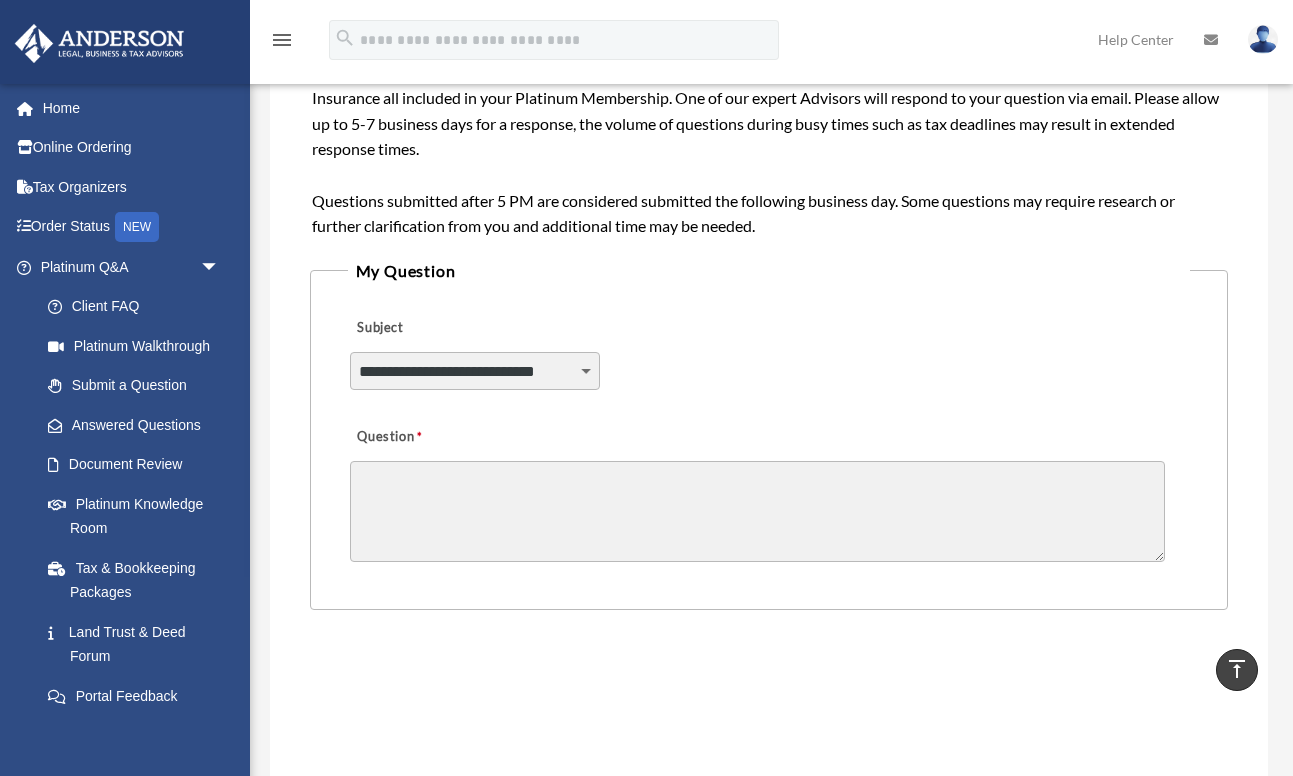 click on "Question" at bounding box center [757, 511] 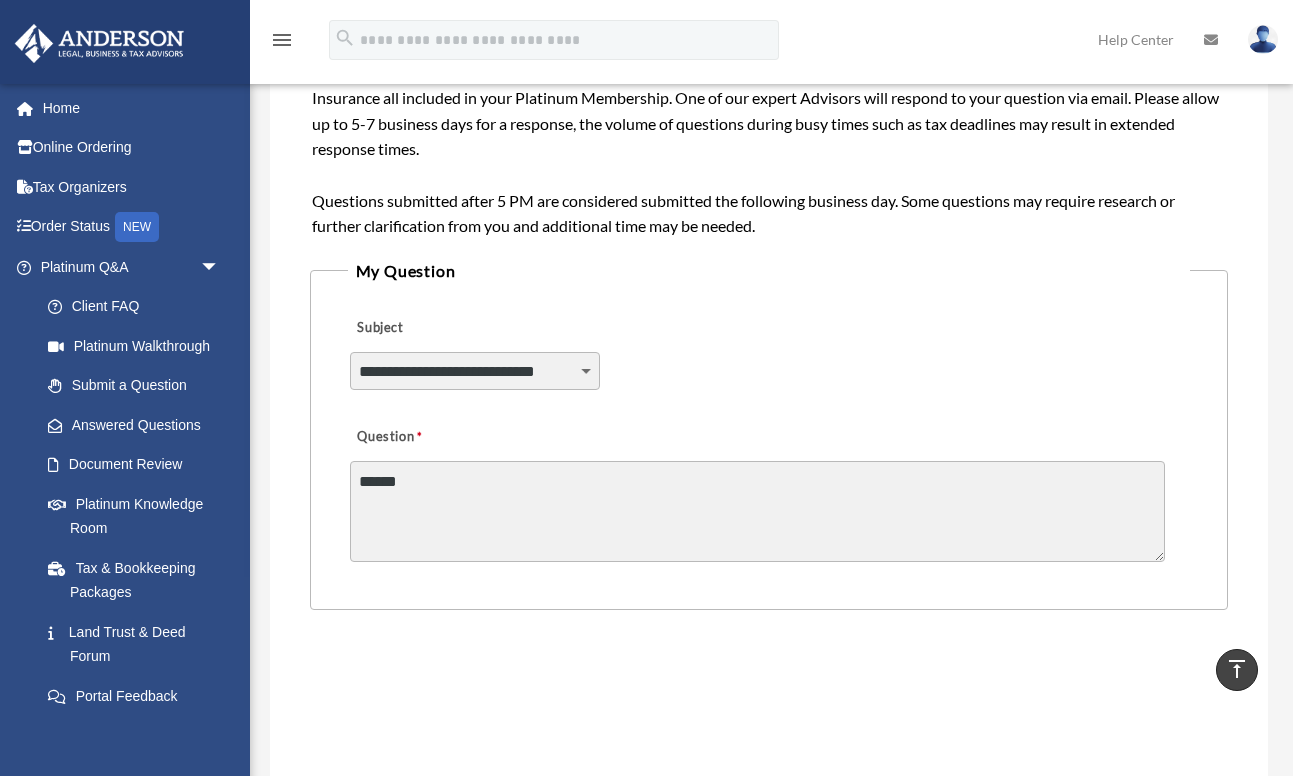 type on "******" 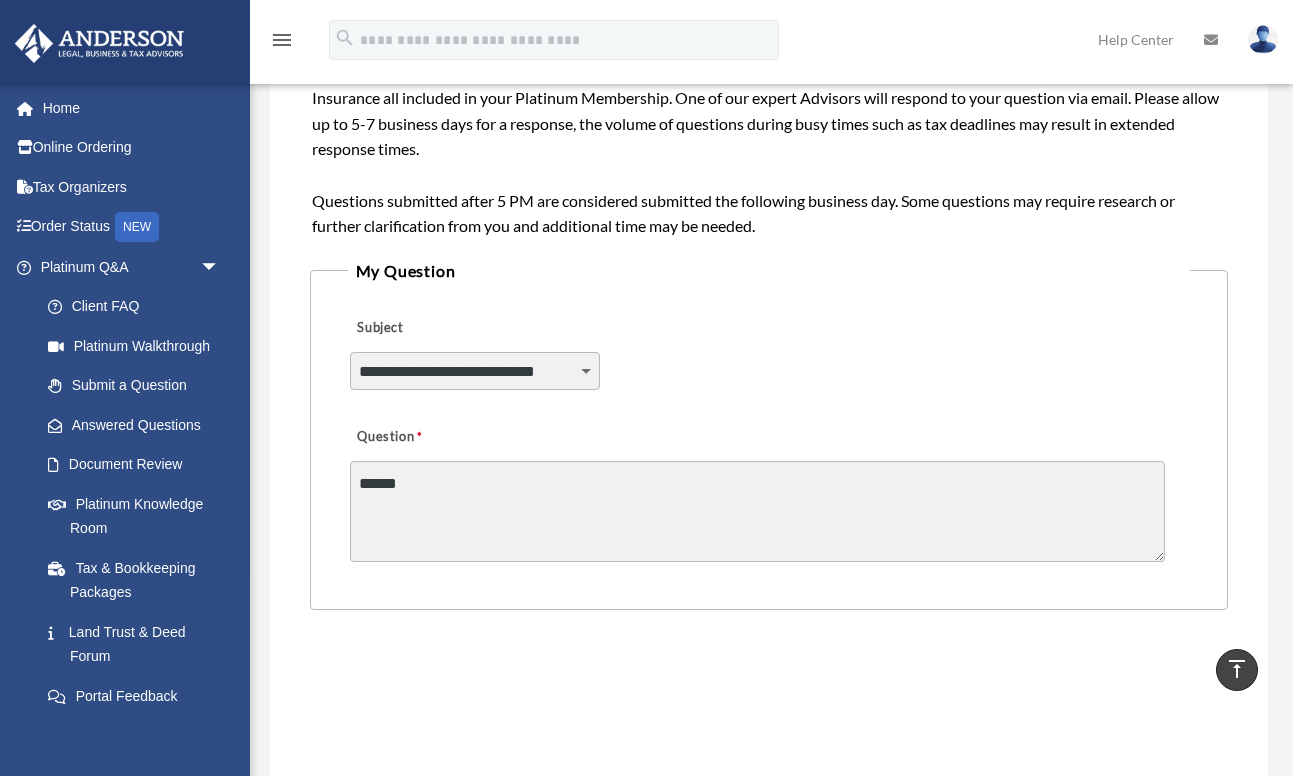 click on "**********" at bounding box center (475, 371) 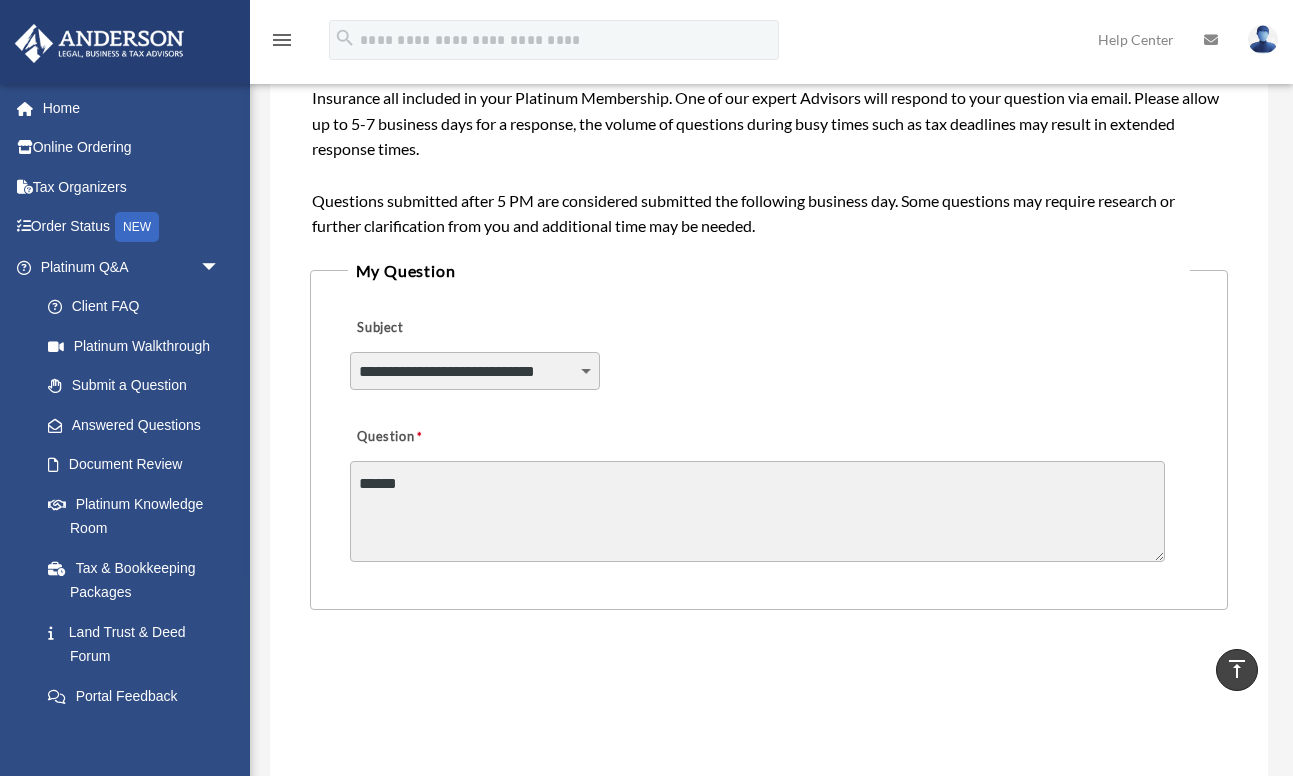 select on "******" 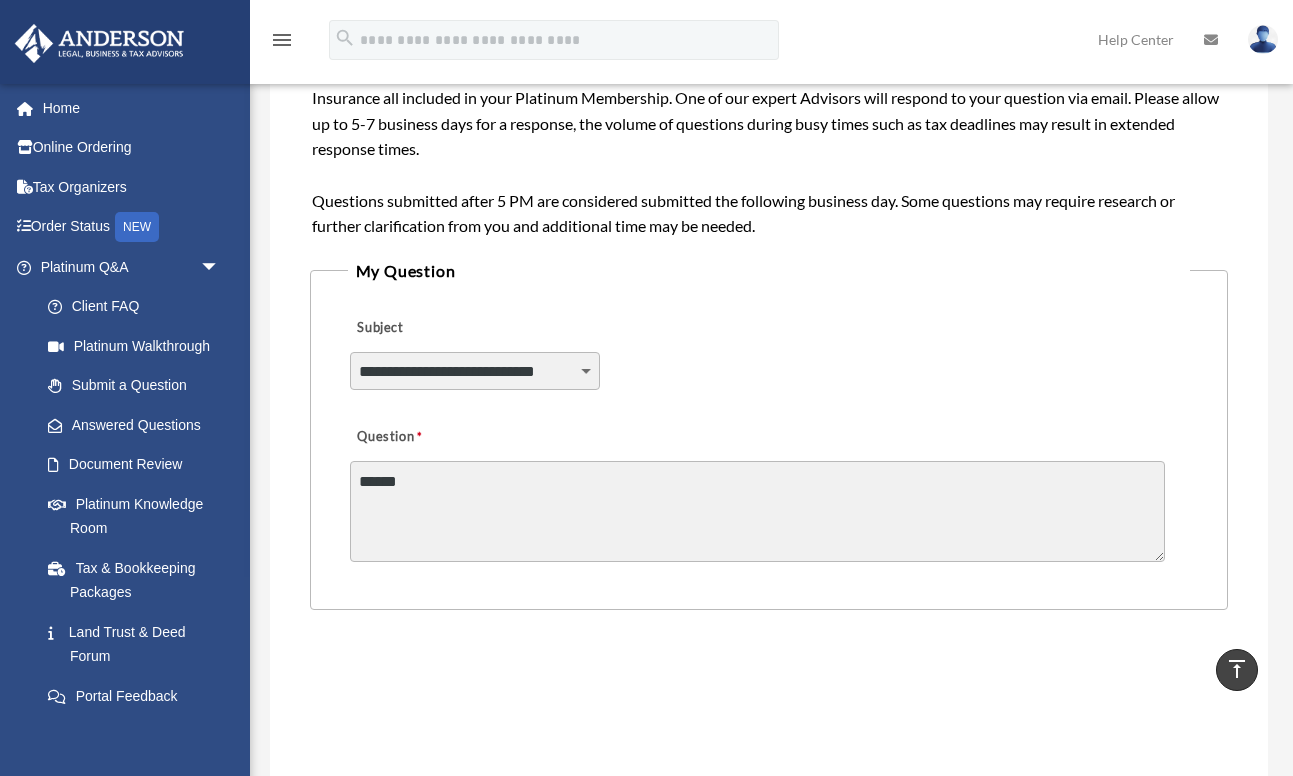 click on "******" at bounding box center (757, 511) 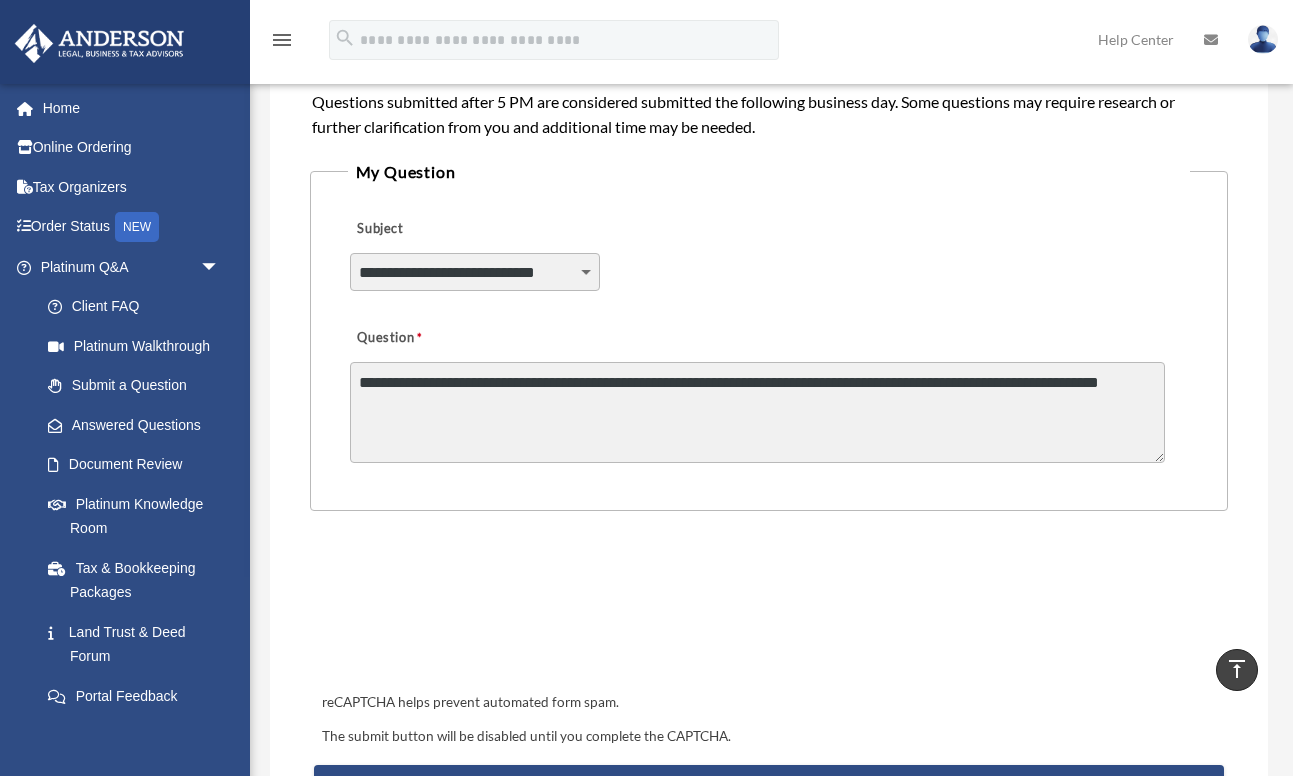 scroll, scrollTop: 443, scrollLeft: 0, axis: vertical 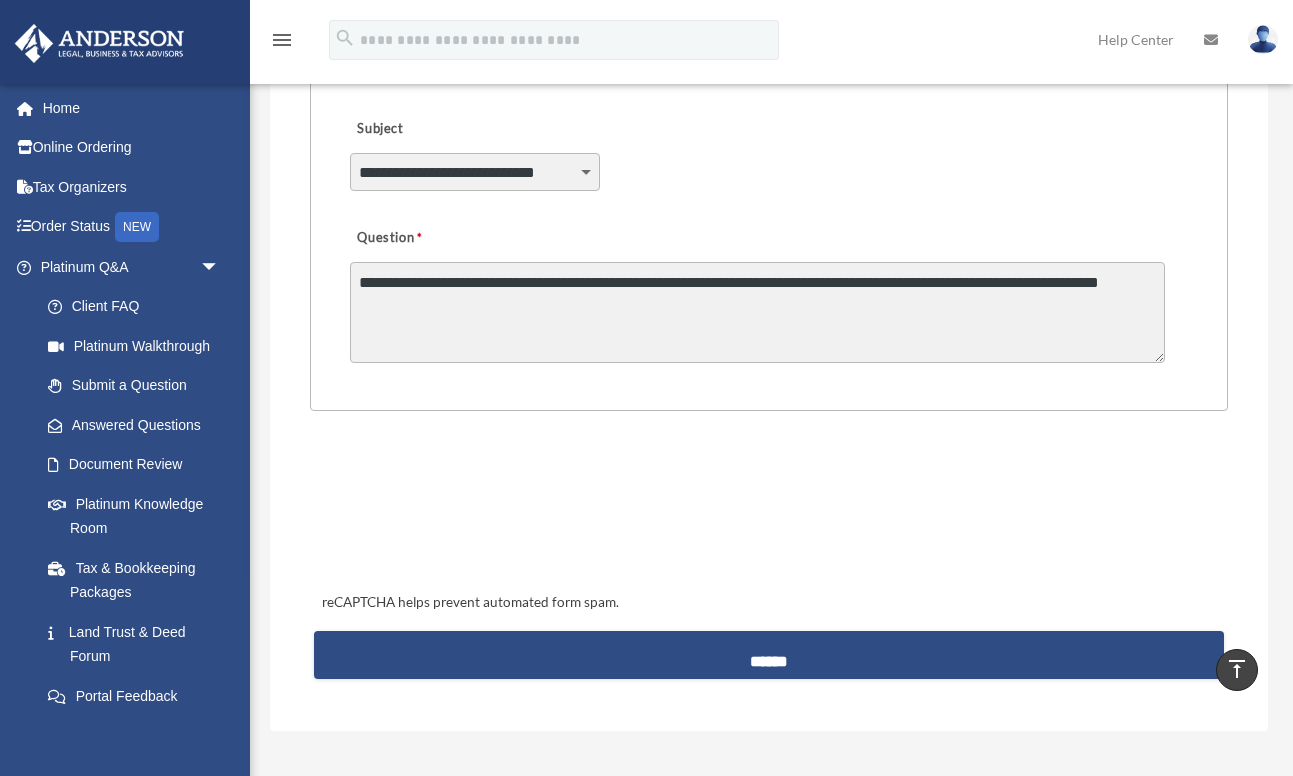 click on "**********" at bounding box center (757, 312) 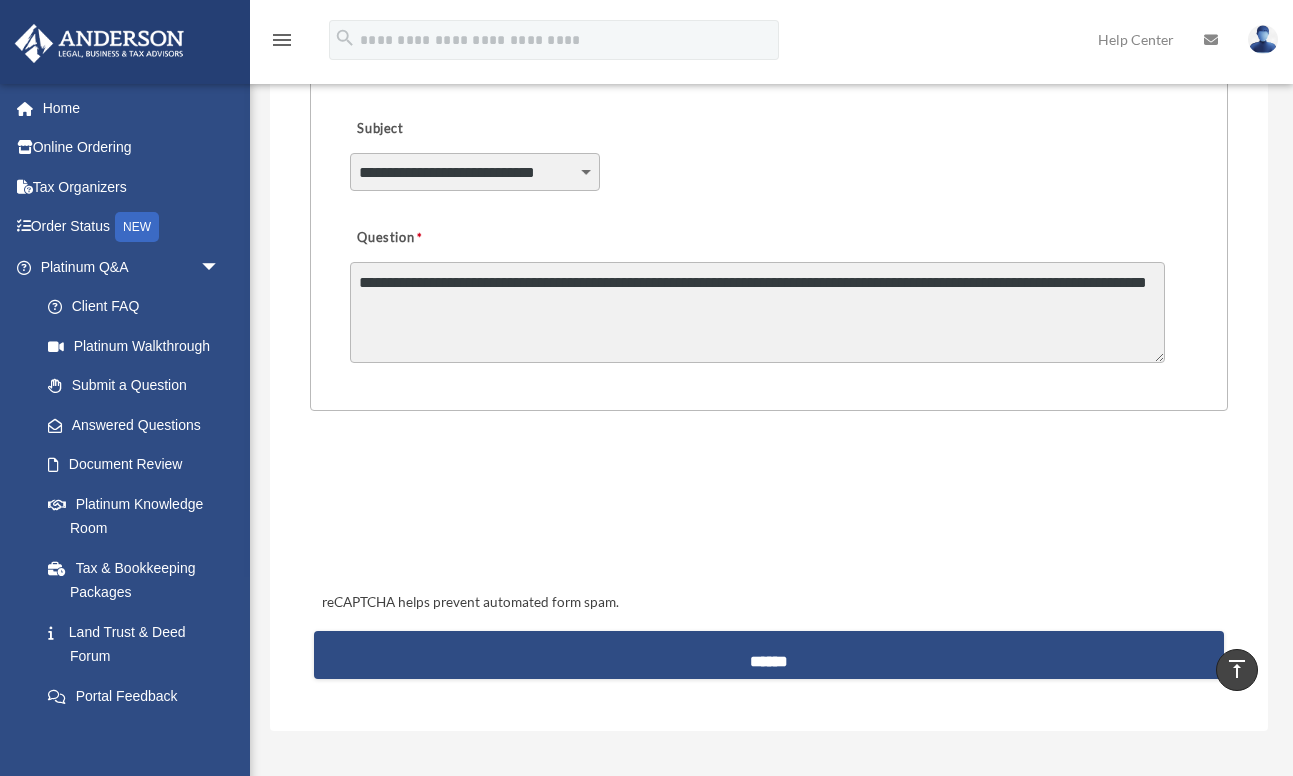 click on "**********" at bounding box center [757, 312] 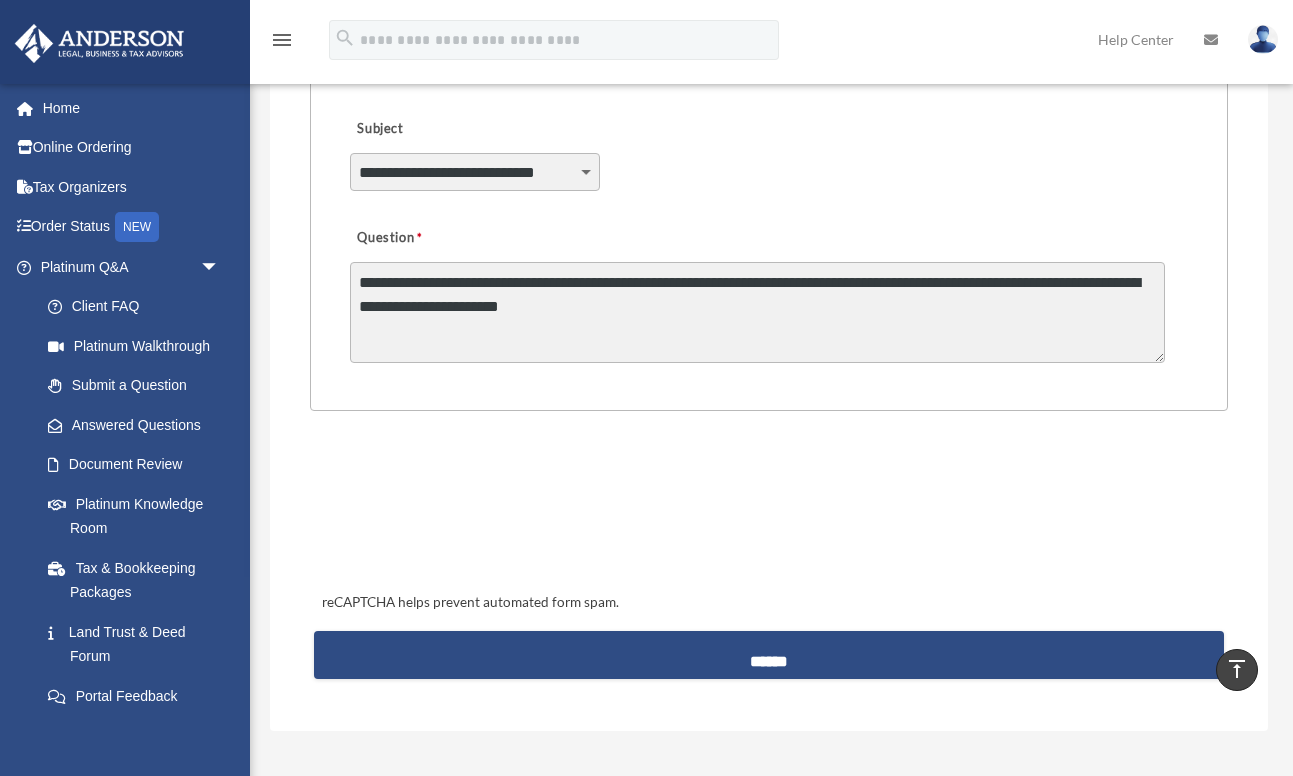 click on "**********" at bounding box center [757, 312] 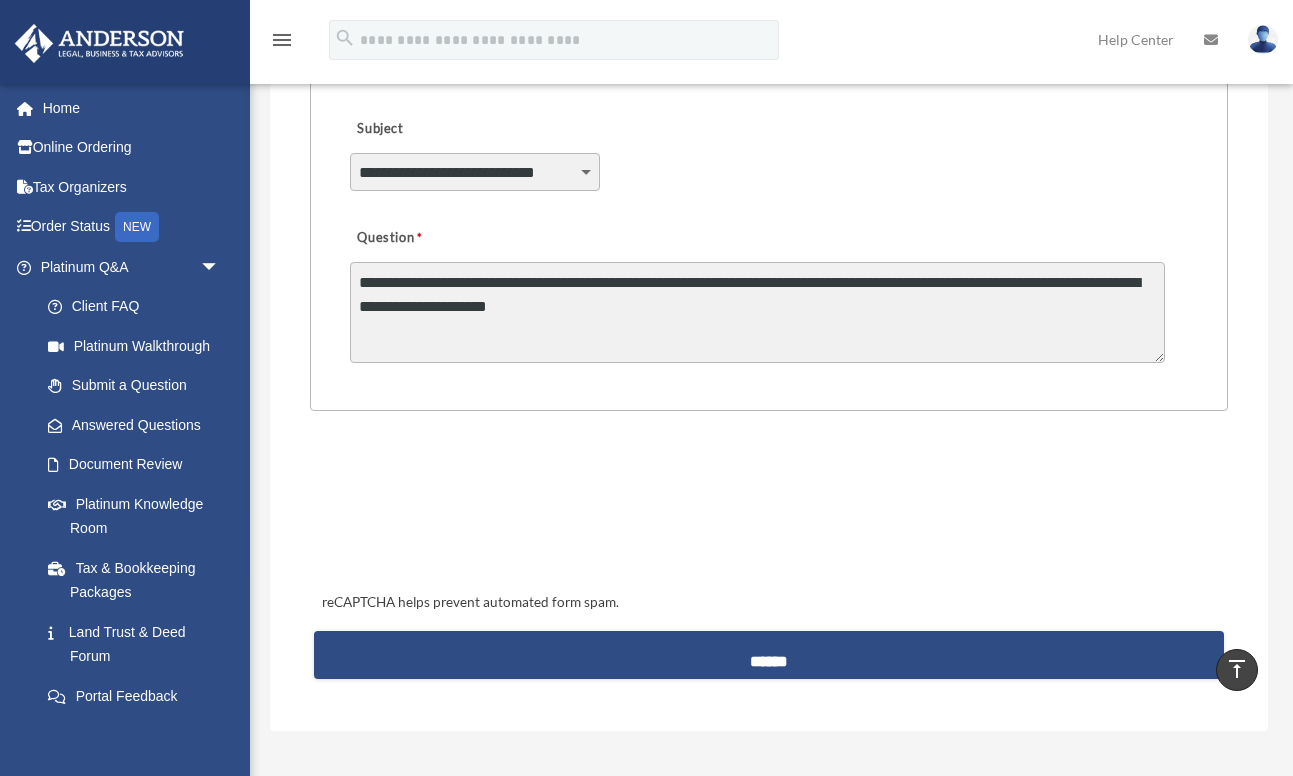 click on "**********" at bounding box center [757, 312] 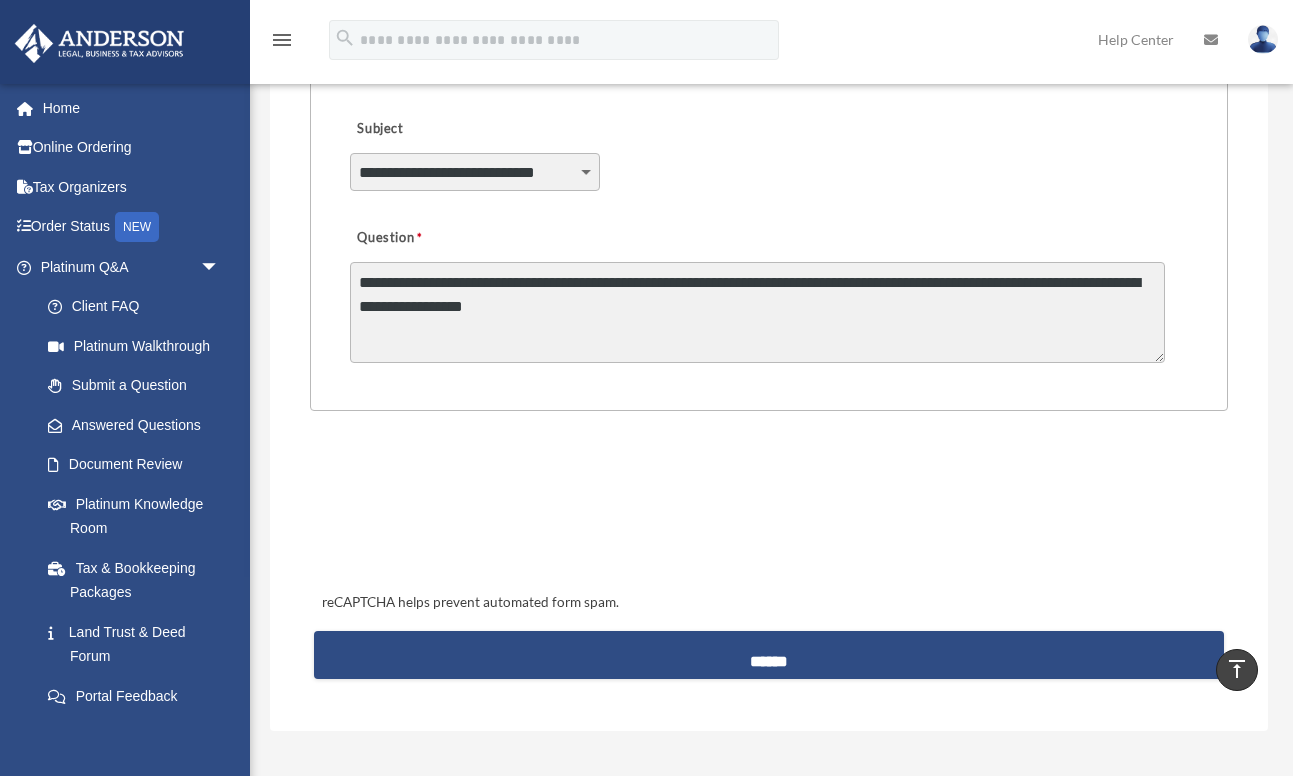 click on "**********" at bounding box center [757, 312] 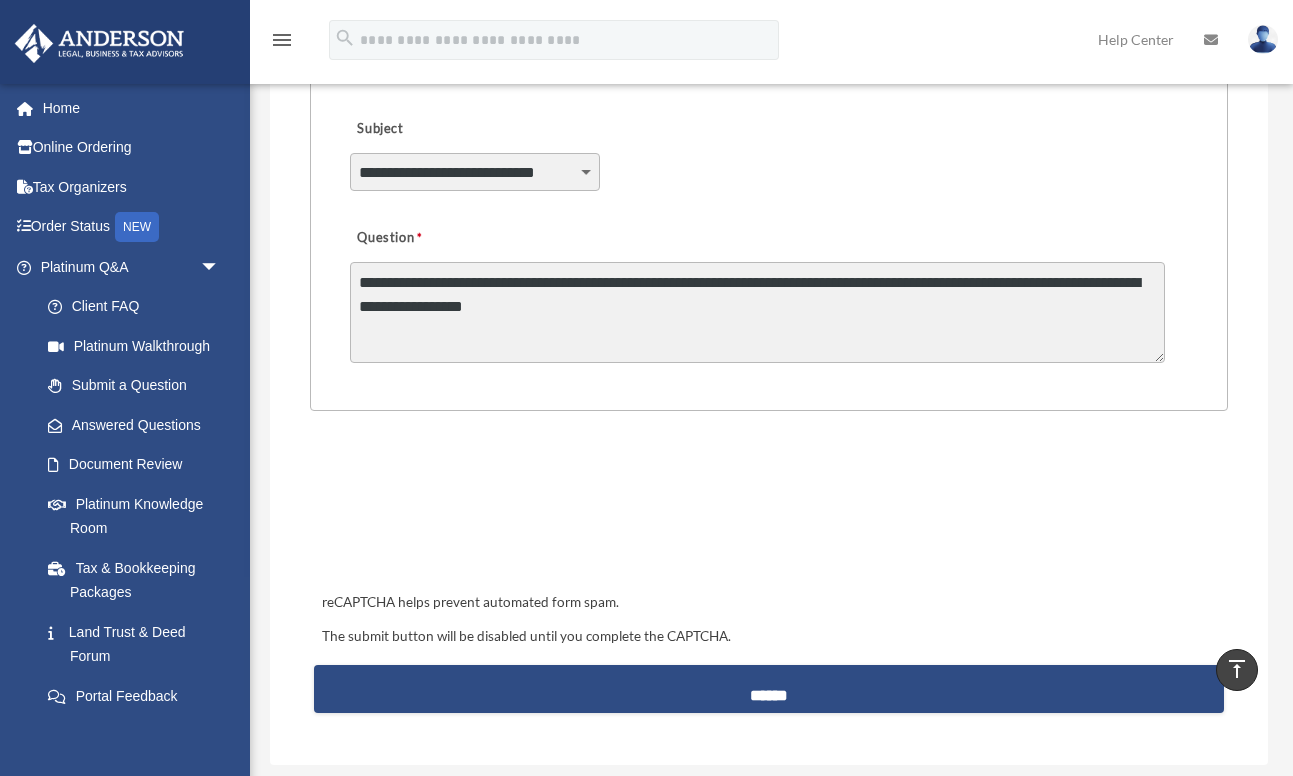 click on "**********" at bounding box center [757, 312] 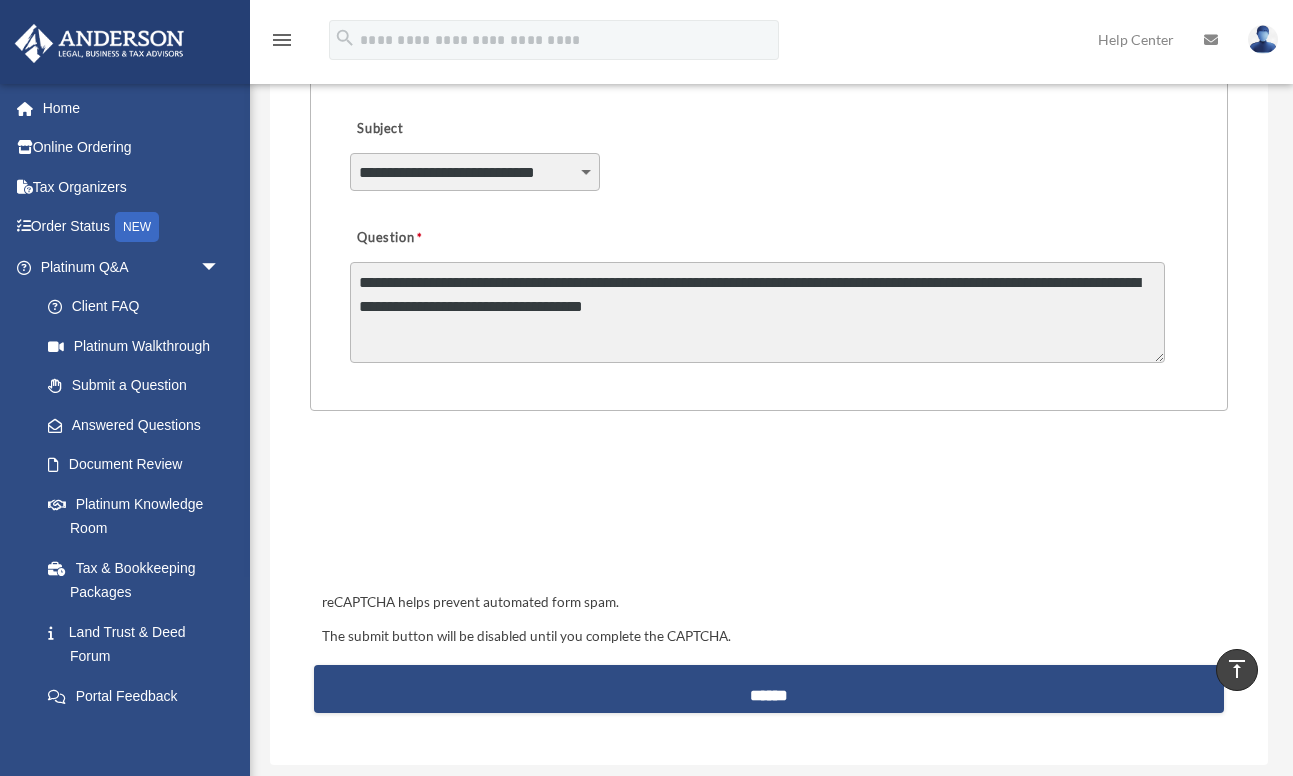type on "**********" 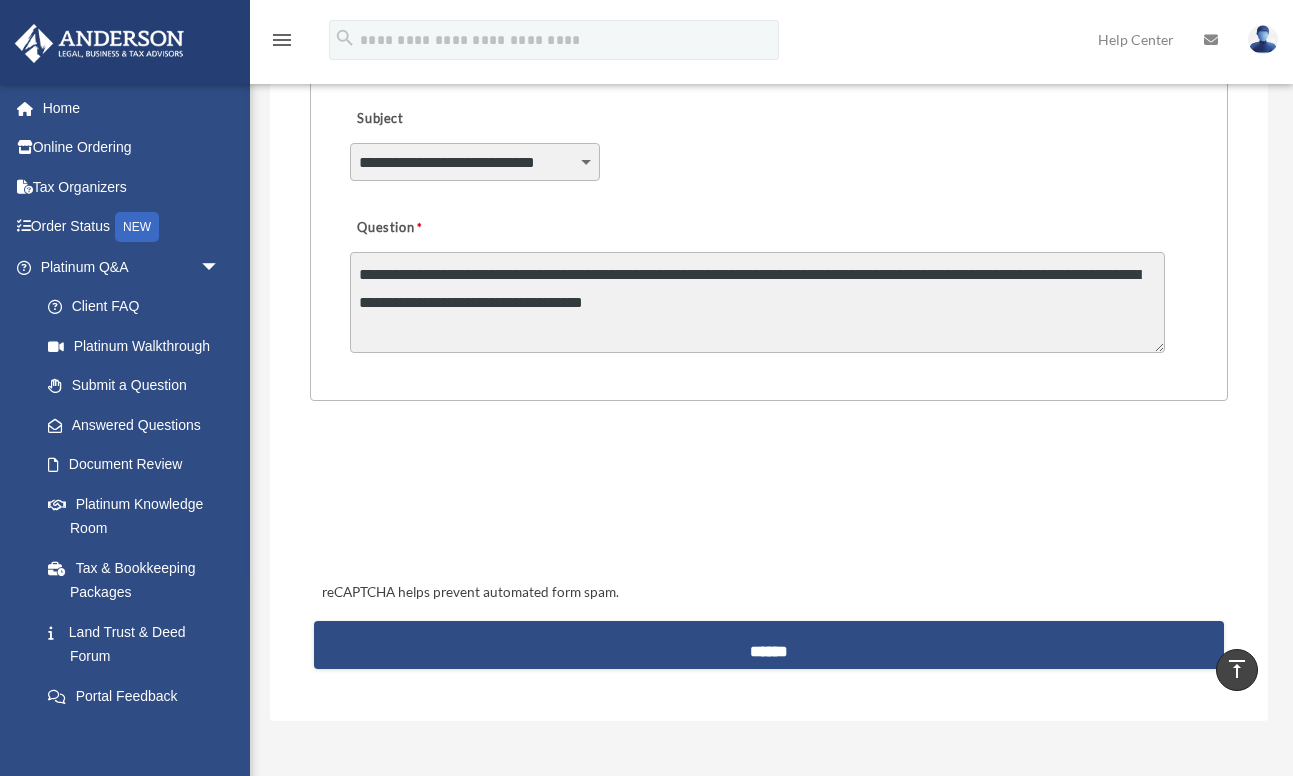 scroll, scrollTop: 595, scrollLeft: 0, axis: vertical 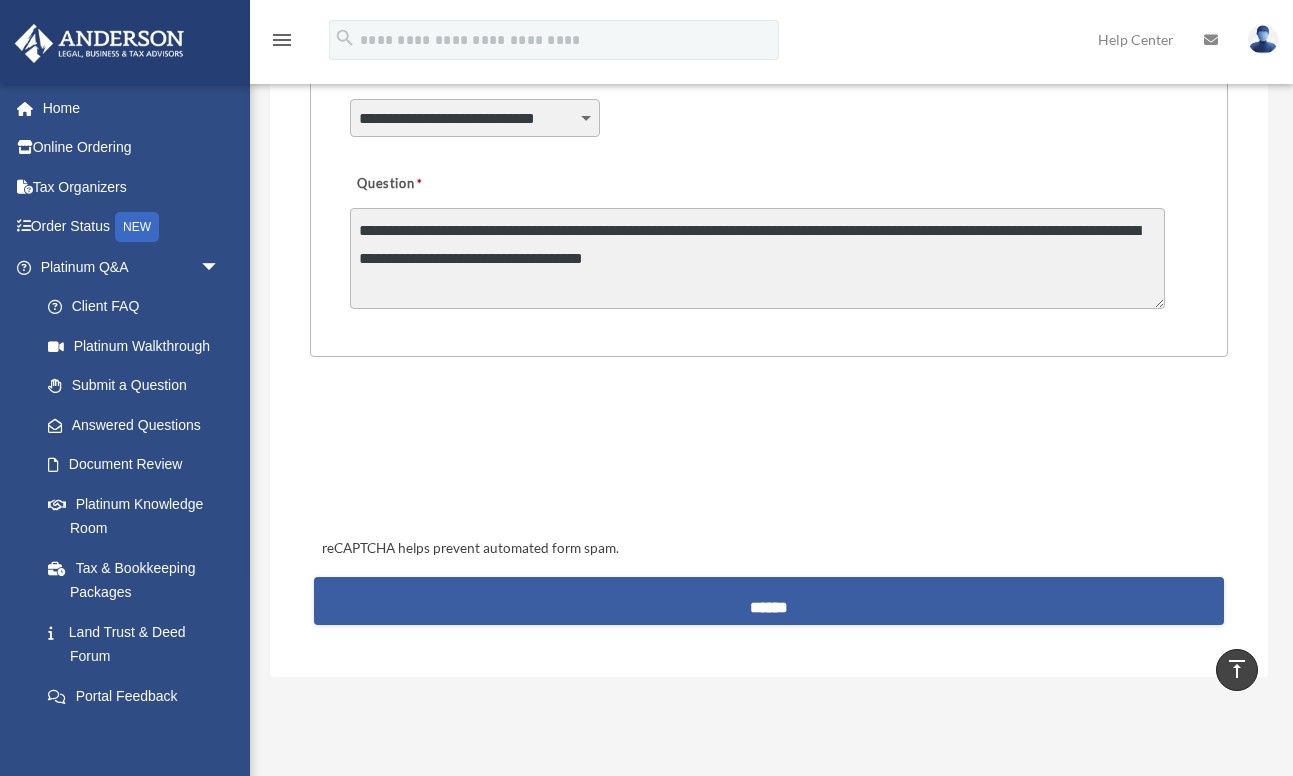 click on "******" at bounding box center [769, 601] 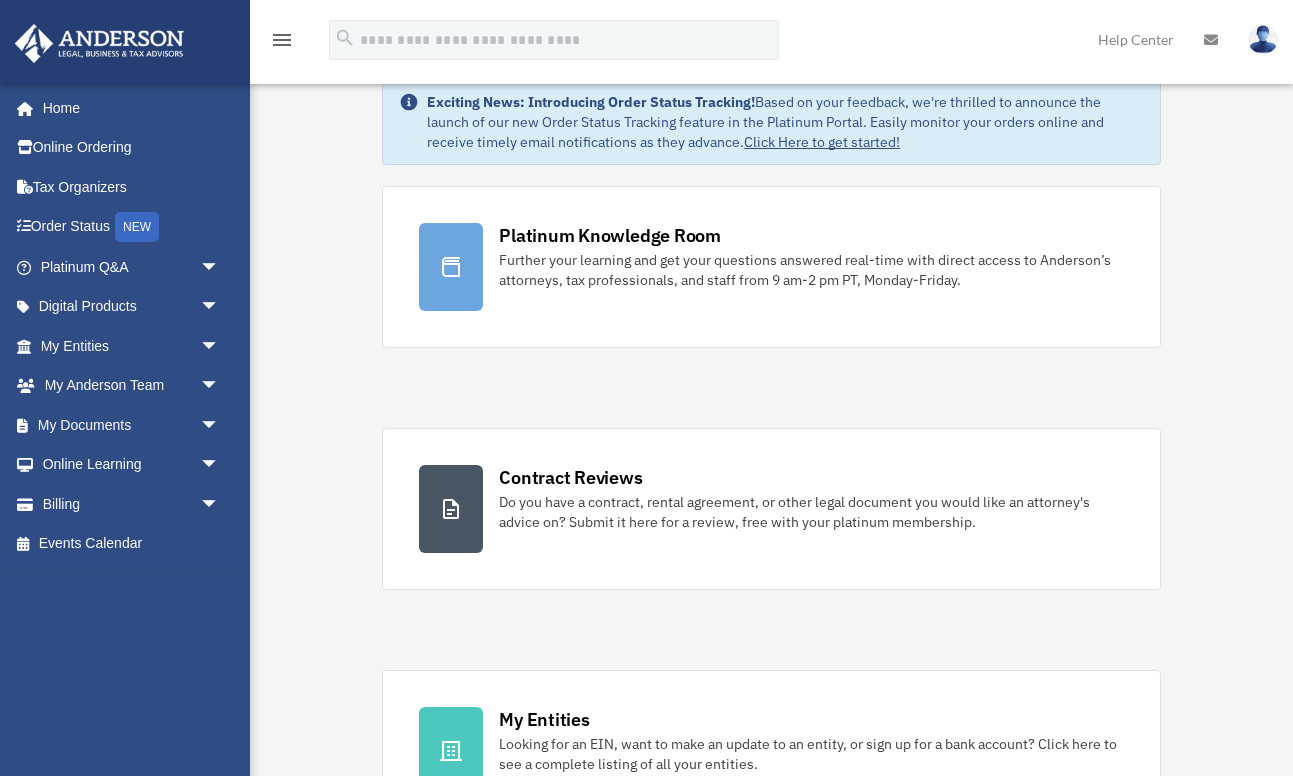 scroll, scrollTop: 0, scrollLeft: 0, axis: both 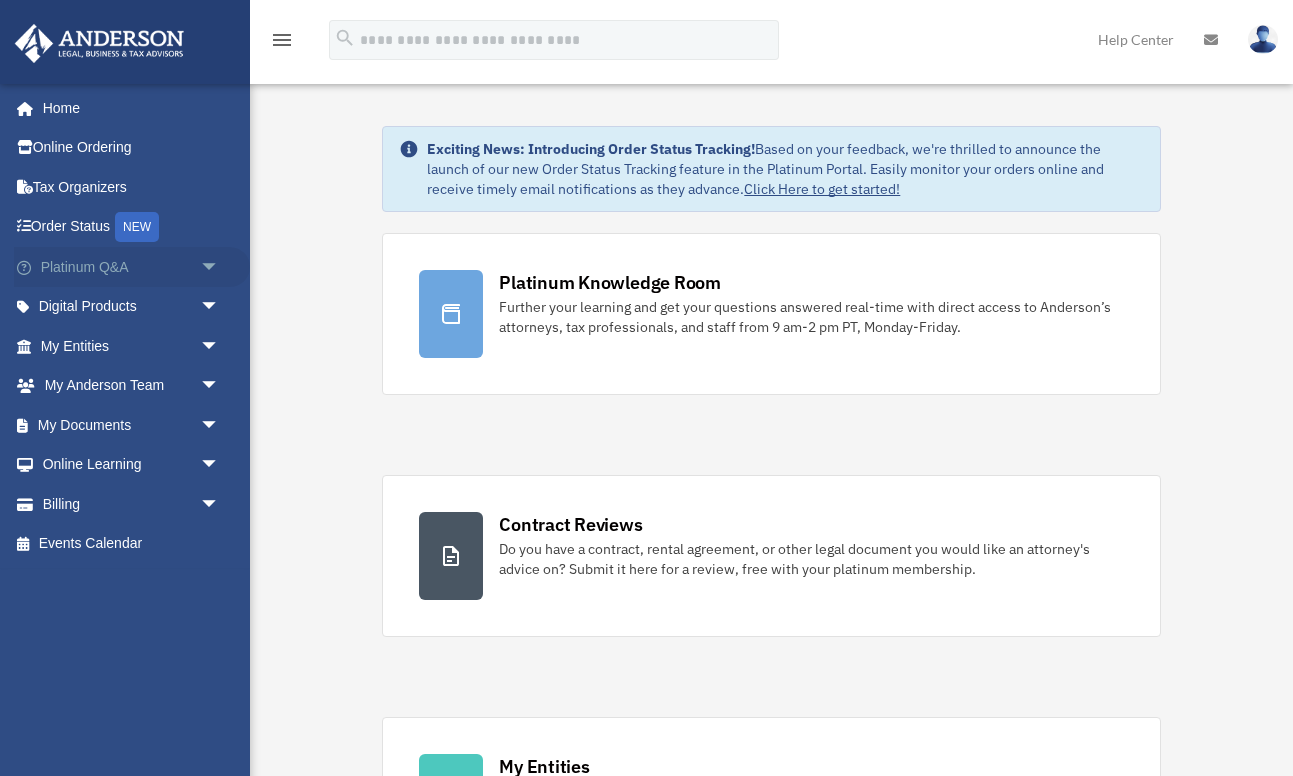 click on "arrow_drop_down" at bounding box center (220, 267) 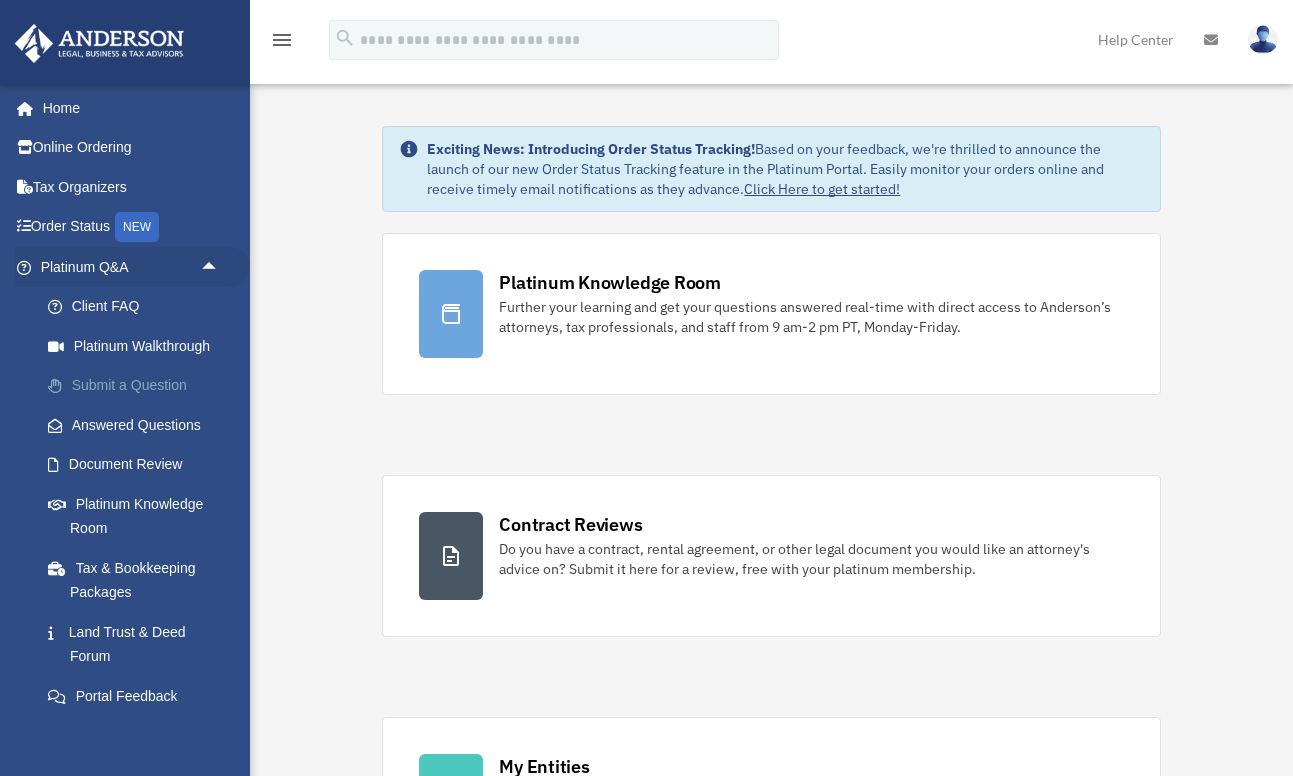 click on "Submit a Question" at bounding box center (139, 386) 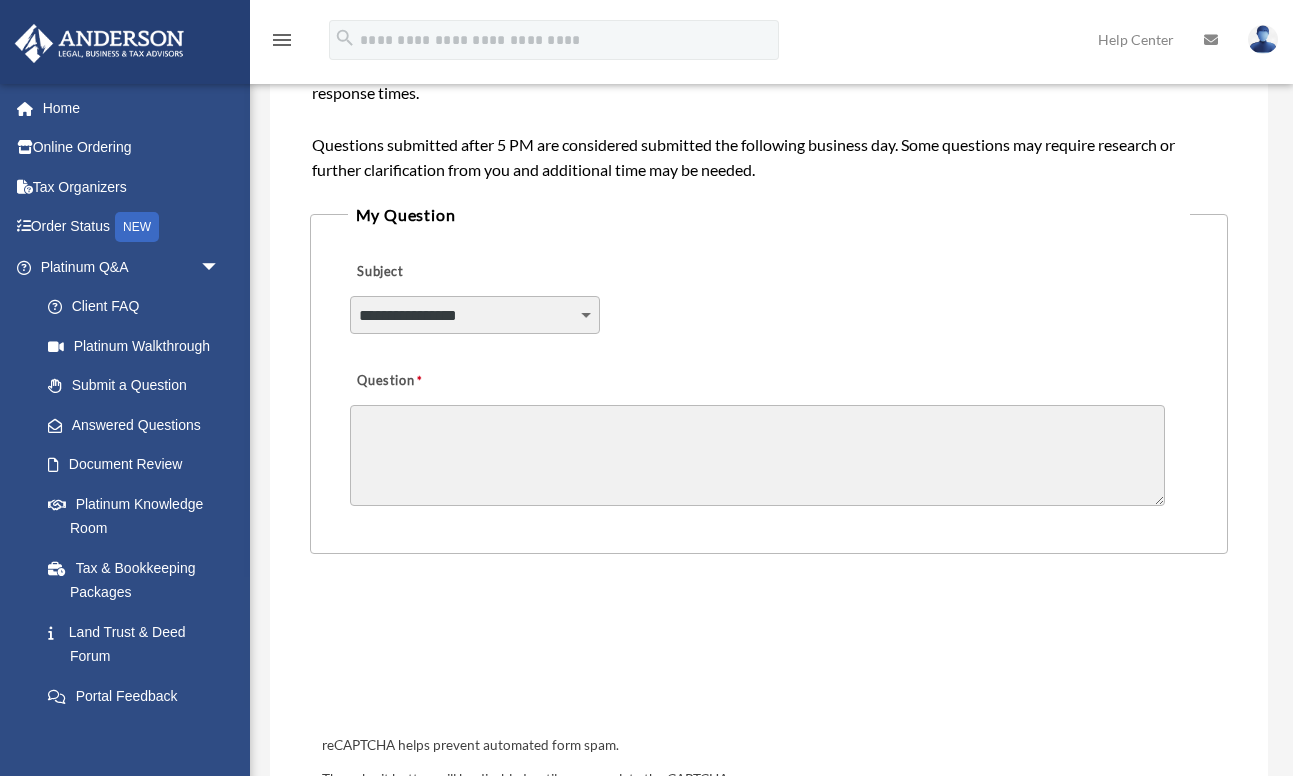 scroll, scrollTop: 422, scrollLeft: 0, axis: vertical 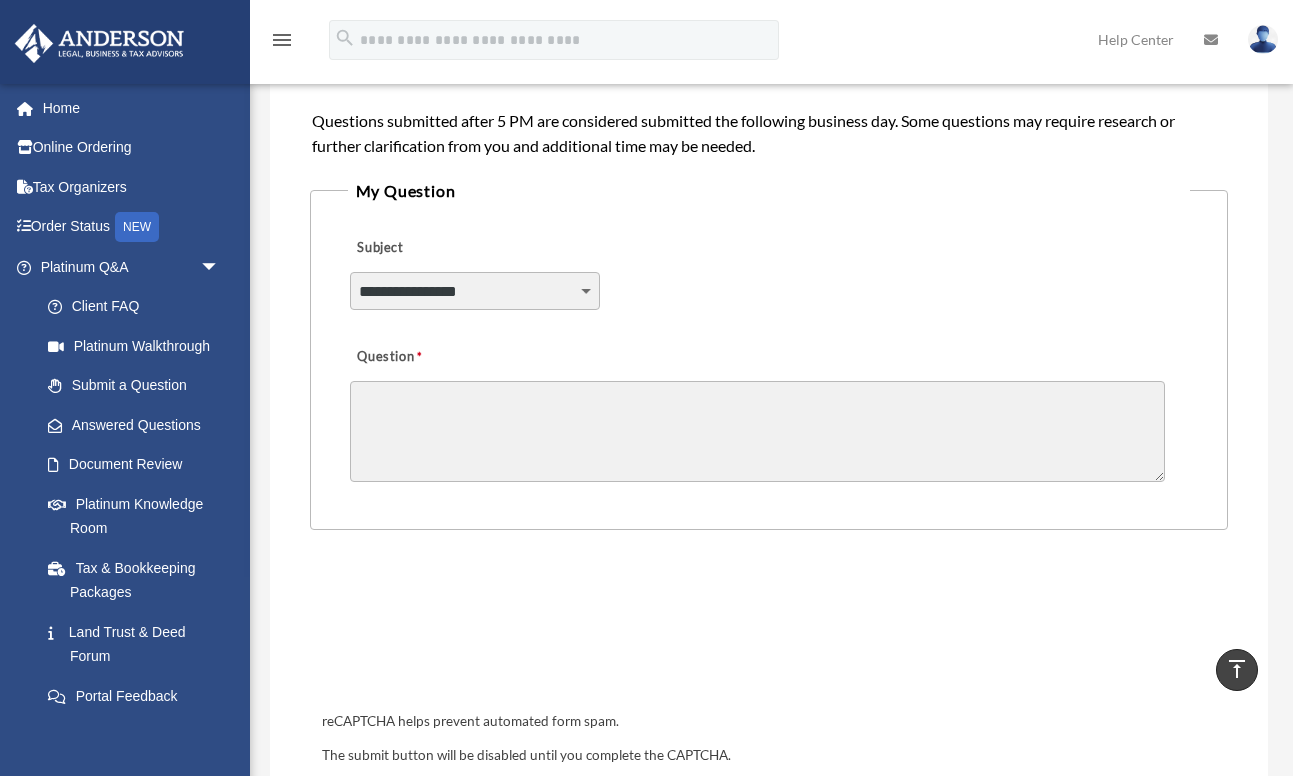 click on "**********" at bounding box center (475, 291) 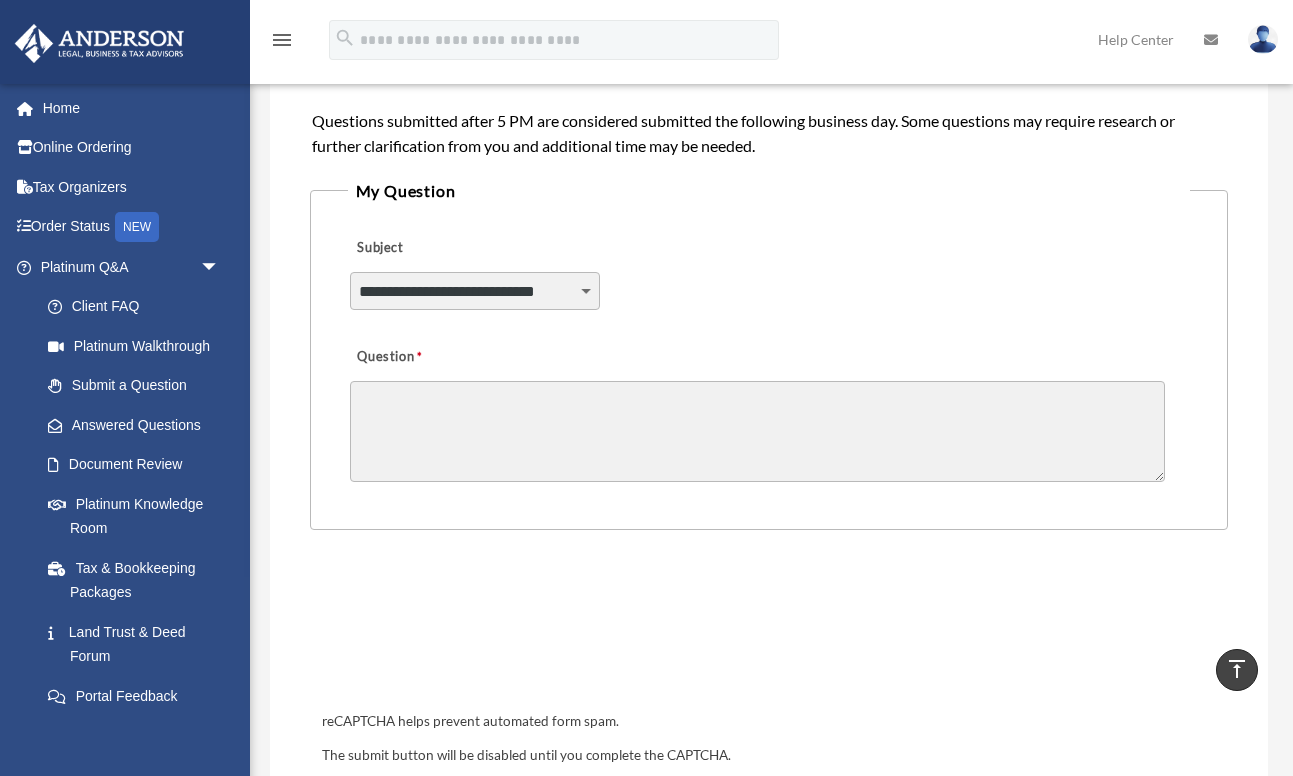 click on "Question" at bounding box center [757, 431] 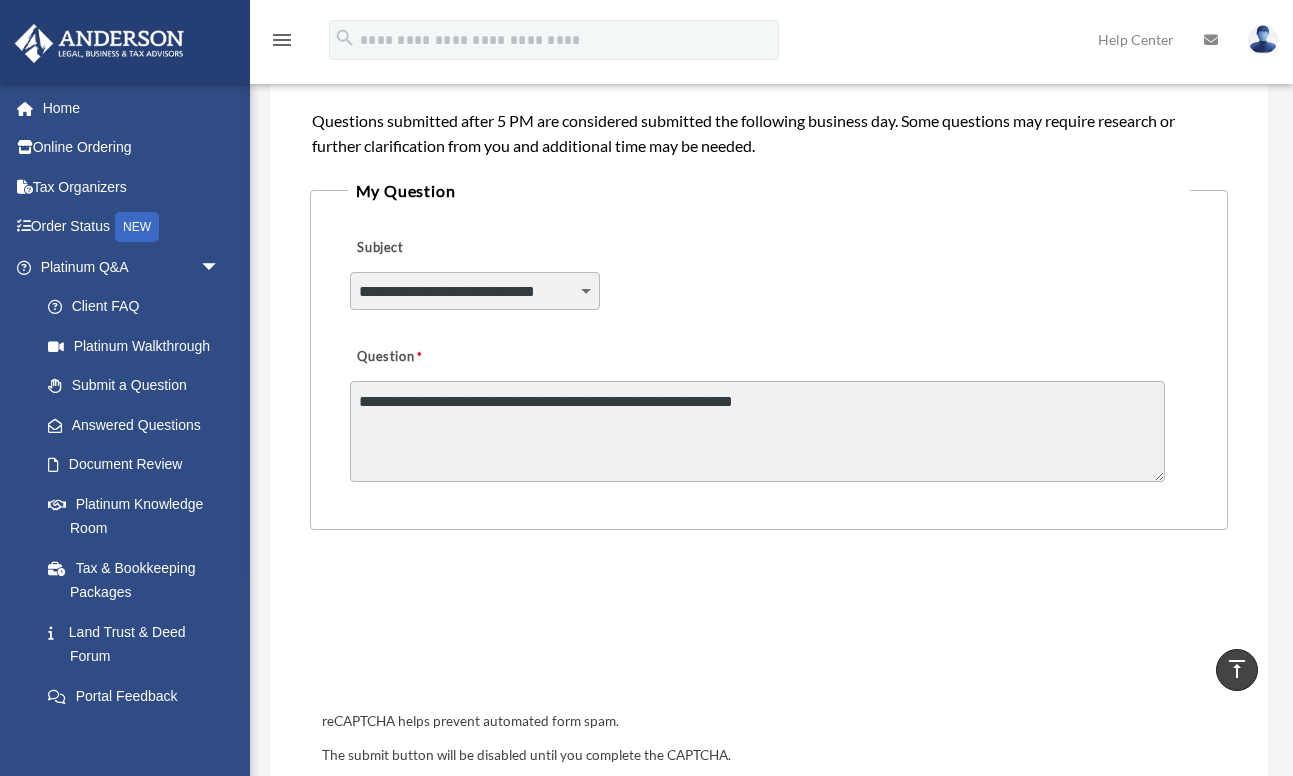 click on "**********" at bounding box center (757, 431) 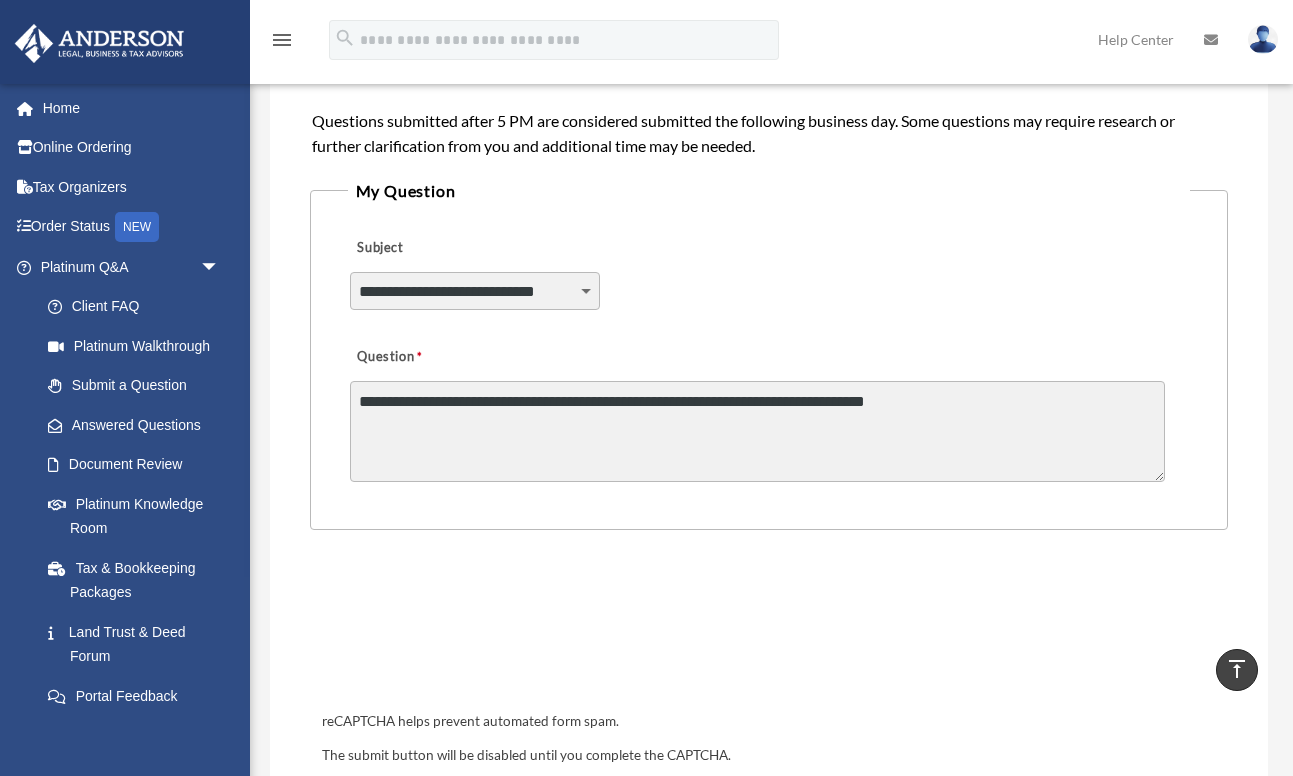 click on "**********" at bounding box center [757, 431] 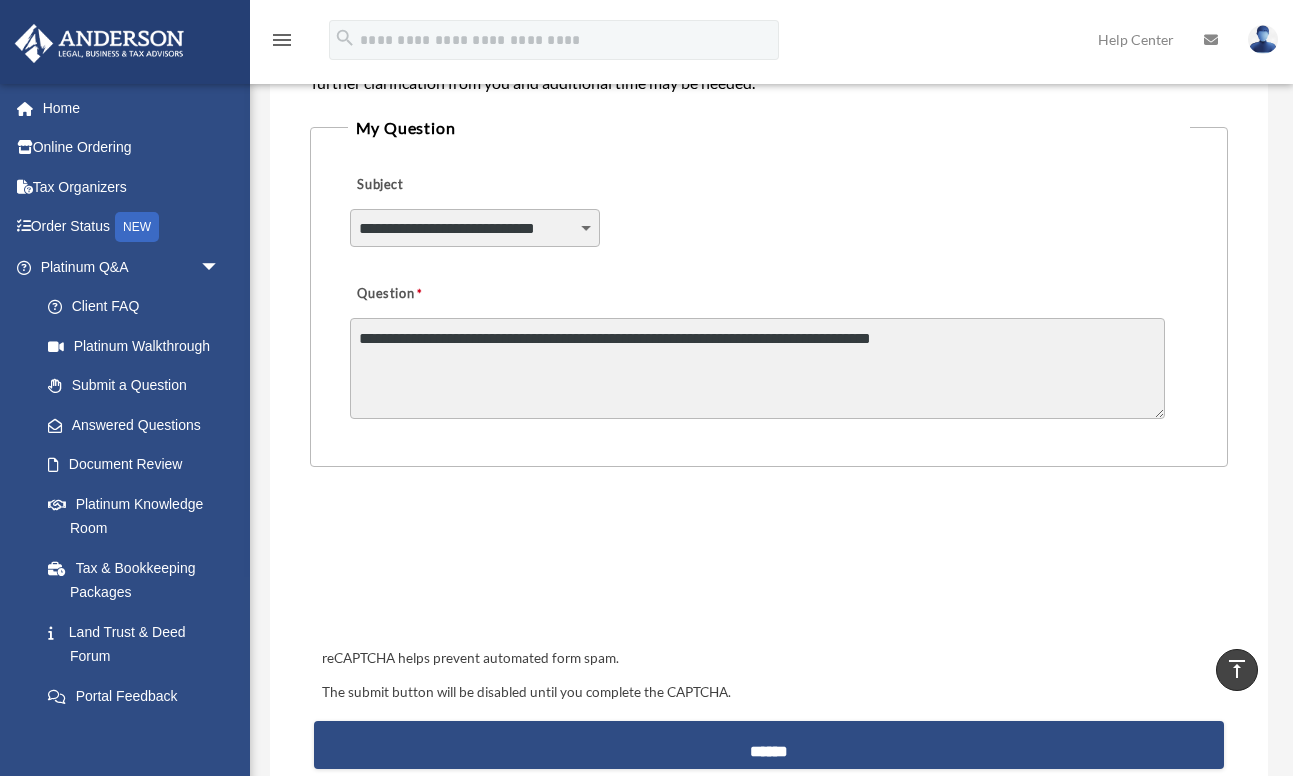 scroll, scrollTop: 511, scrollLeft: 0, axis: vertical 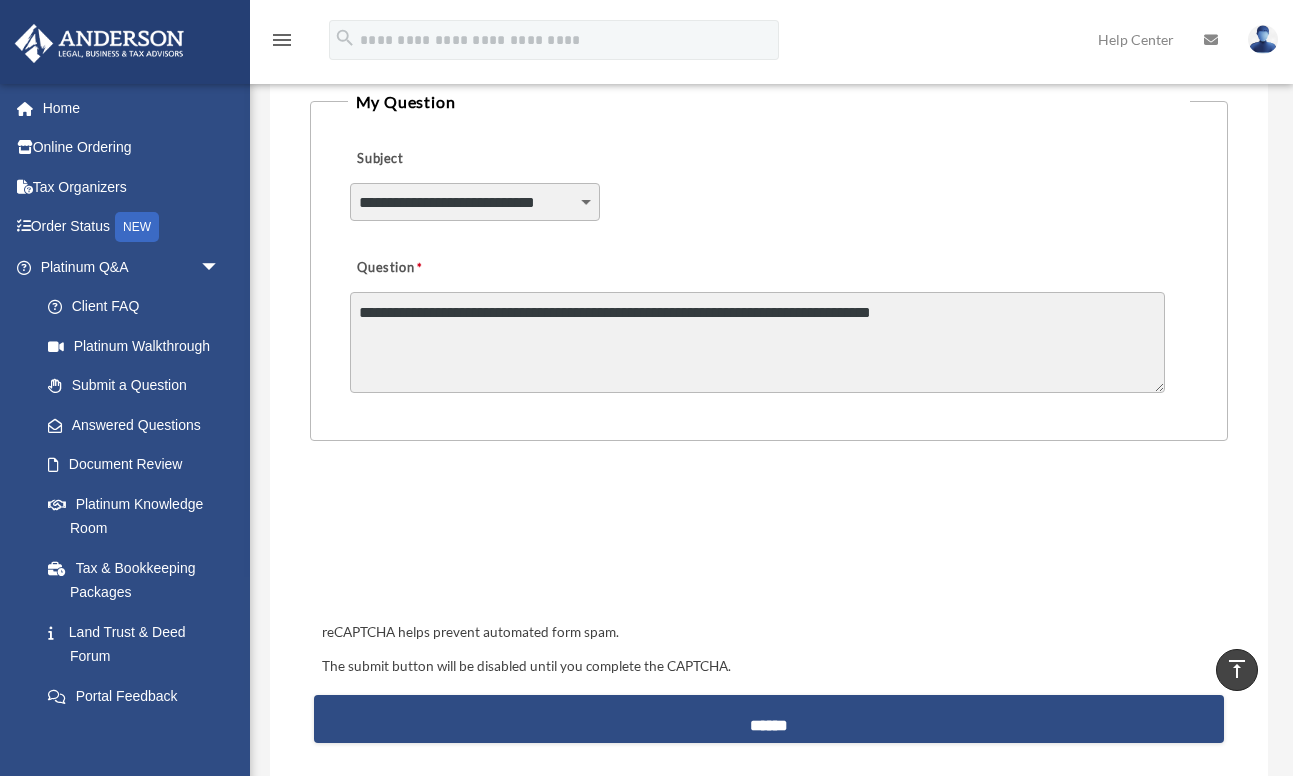 type on "**********" 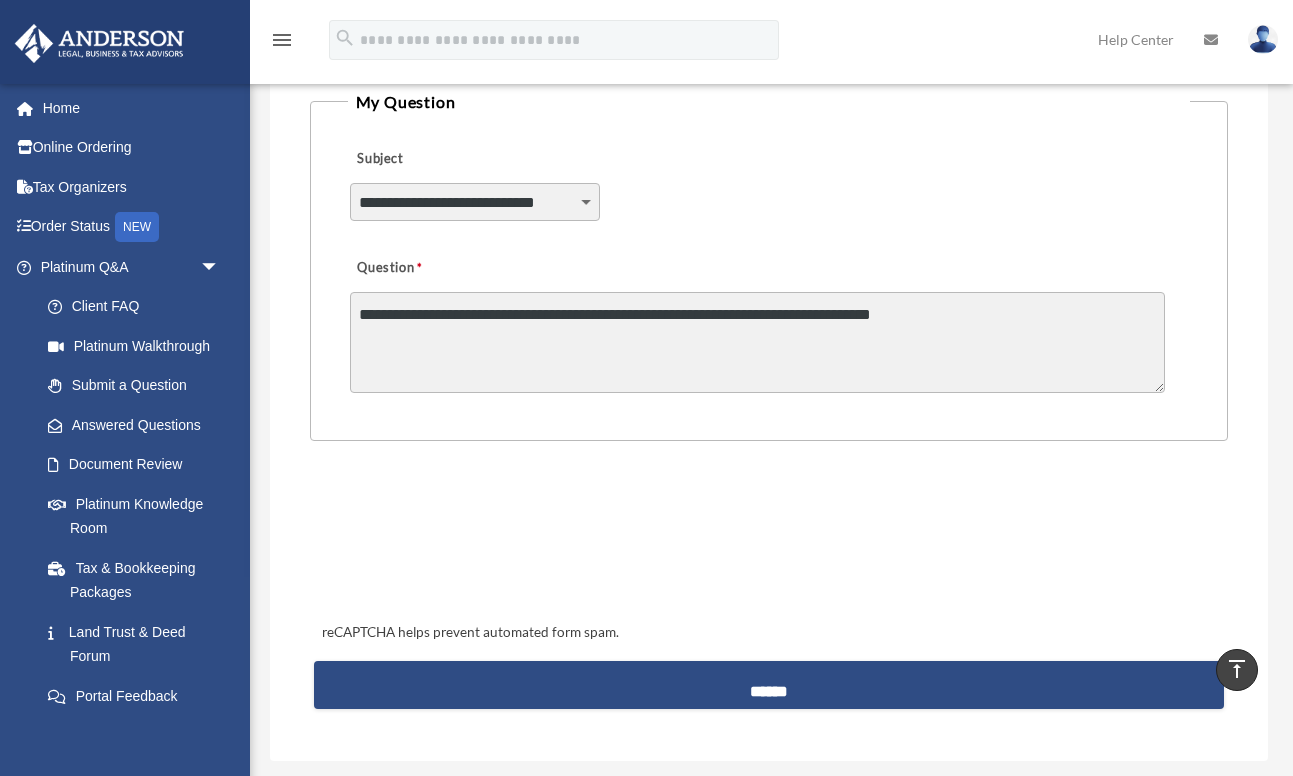 scroll, scrollTop: 574, scrollLeft: 0, axis: vertical 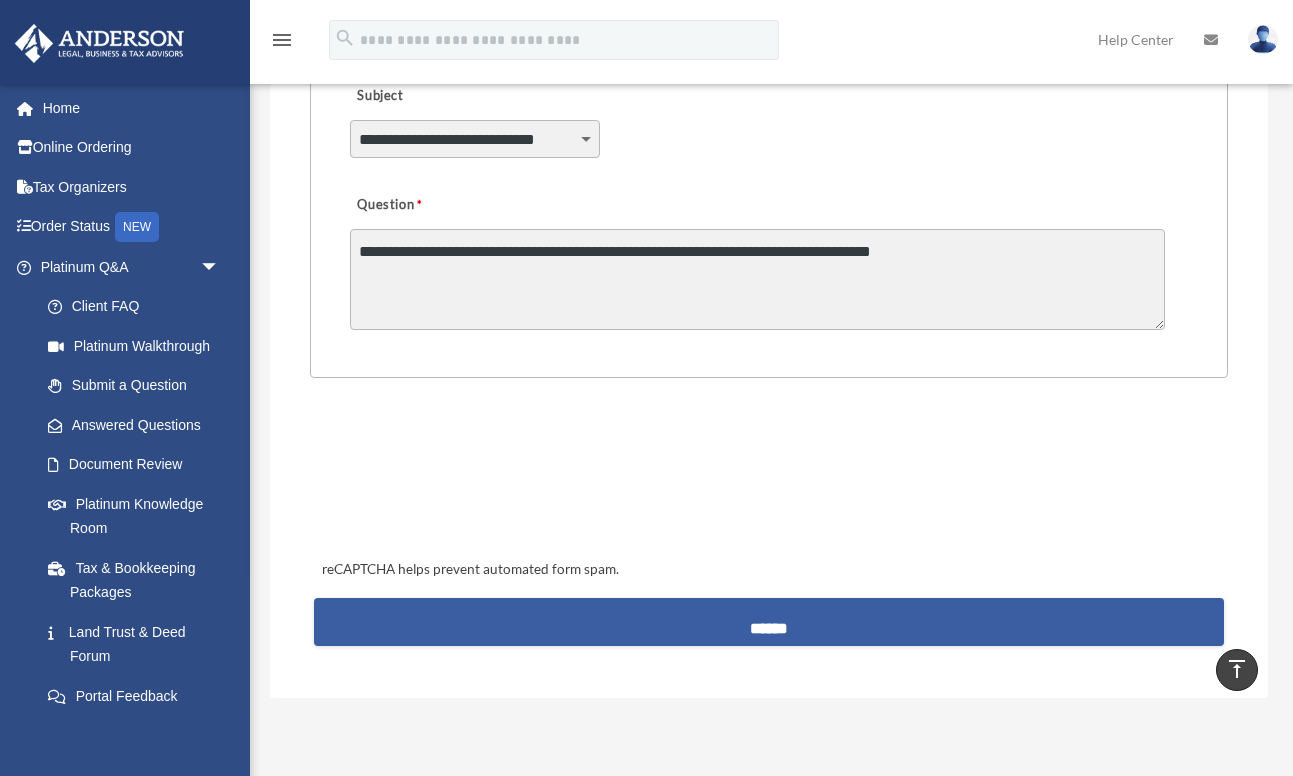 click on "******" at bounding box center [769, 622] 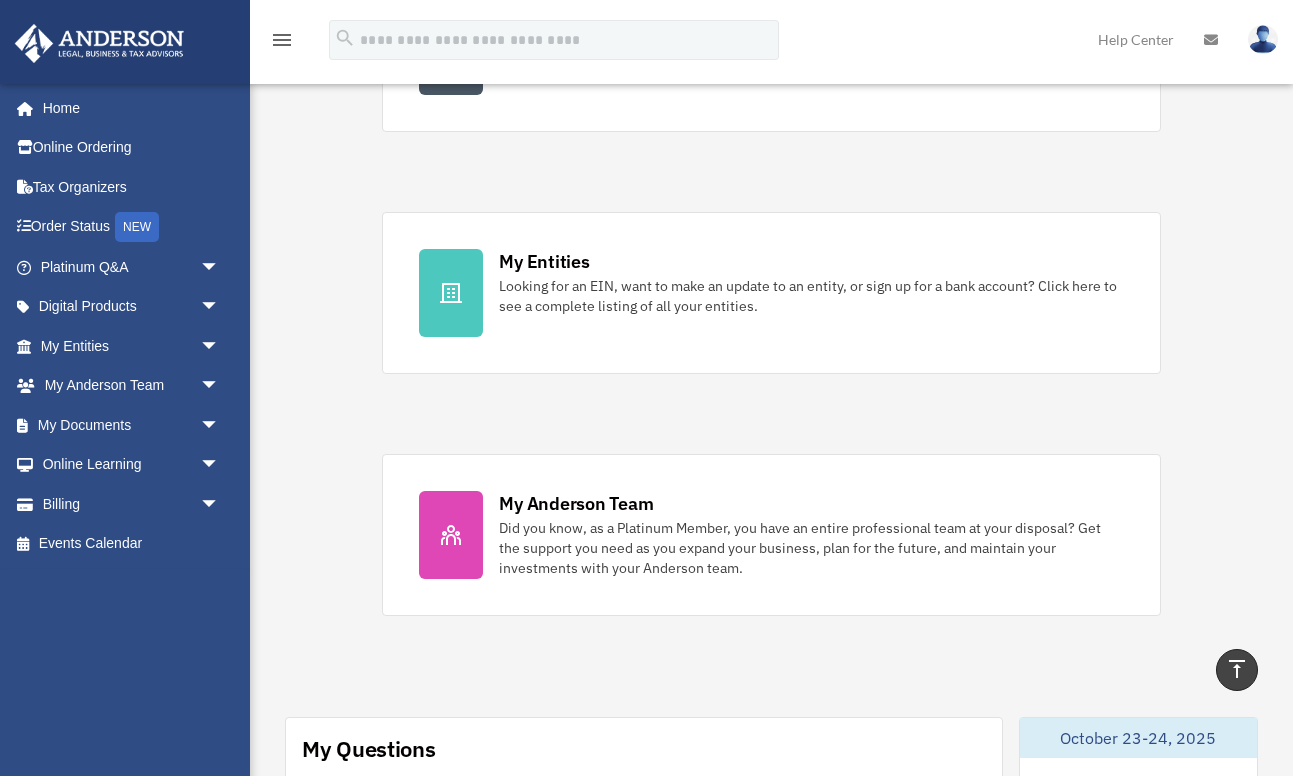 scroll, scrollTop: 0, scrollLeft: 0, axis: both 